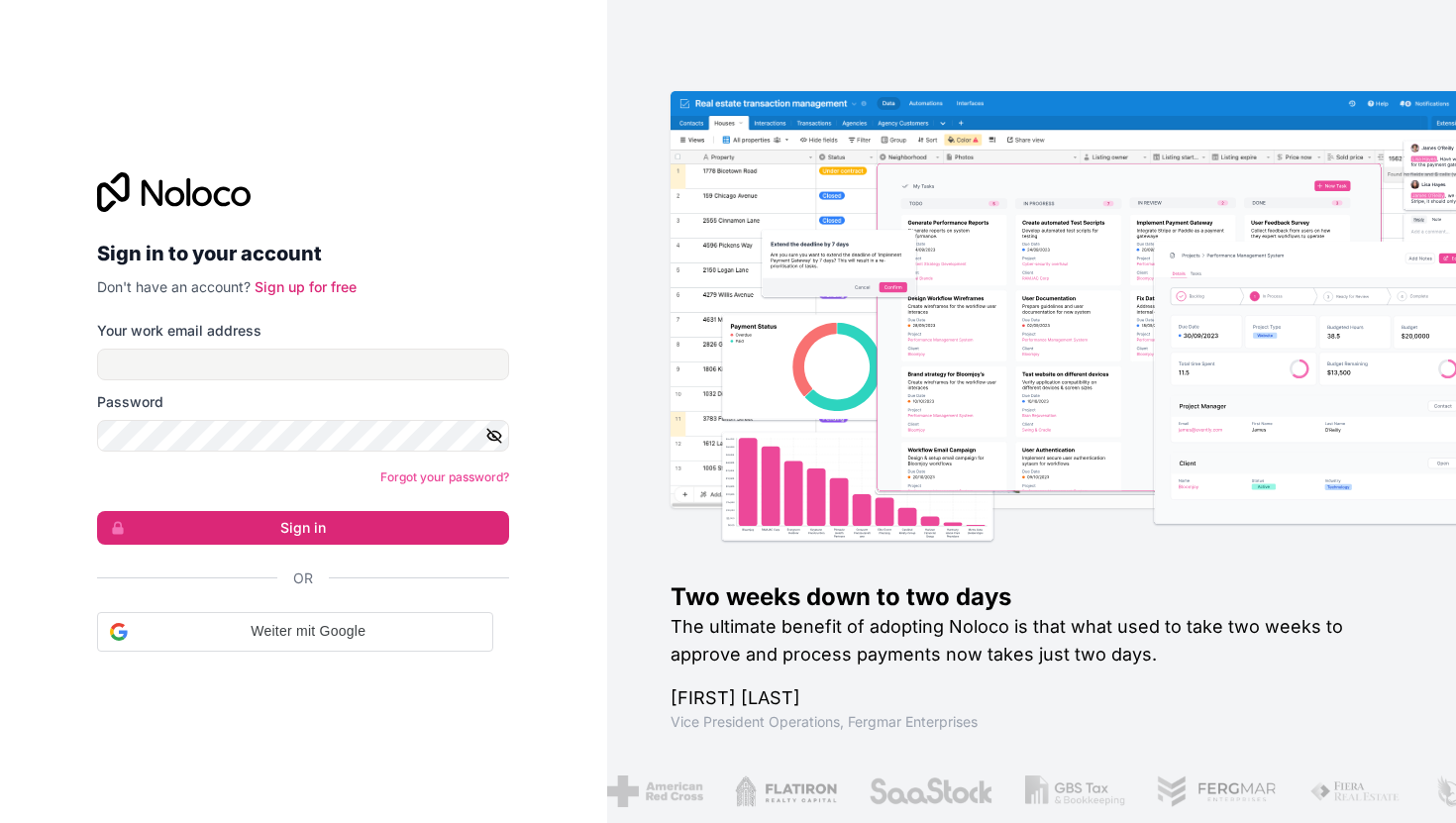 scroll, scrollTop: 0, scrollLeft: 0, axis: both 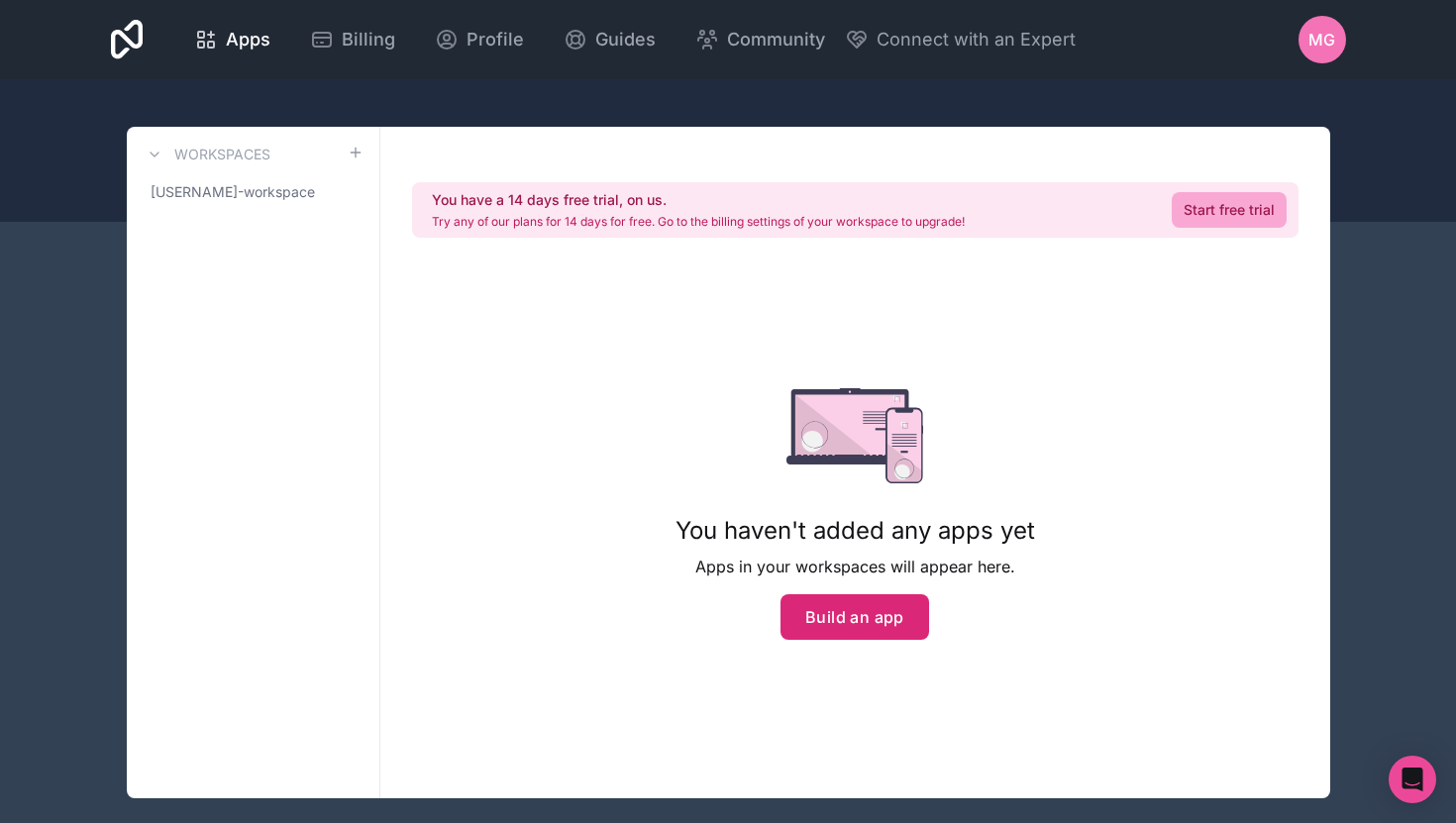 click on "Build an app" at bounding box center [855, 617] 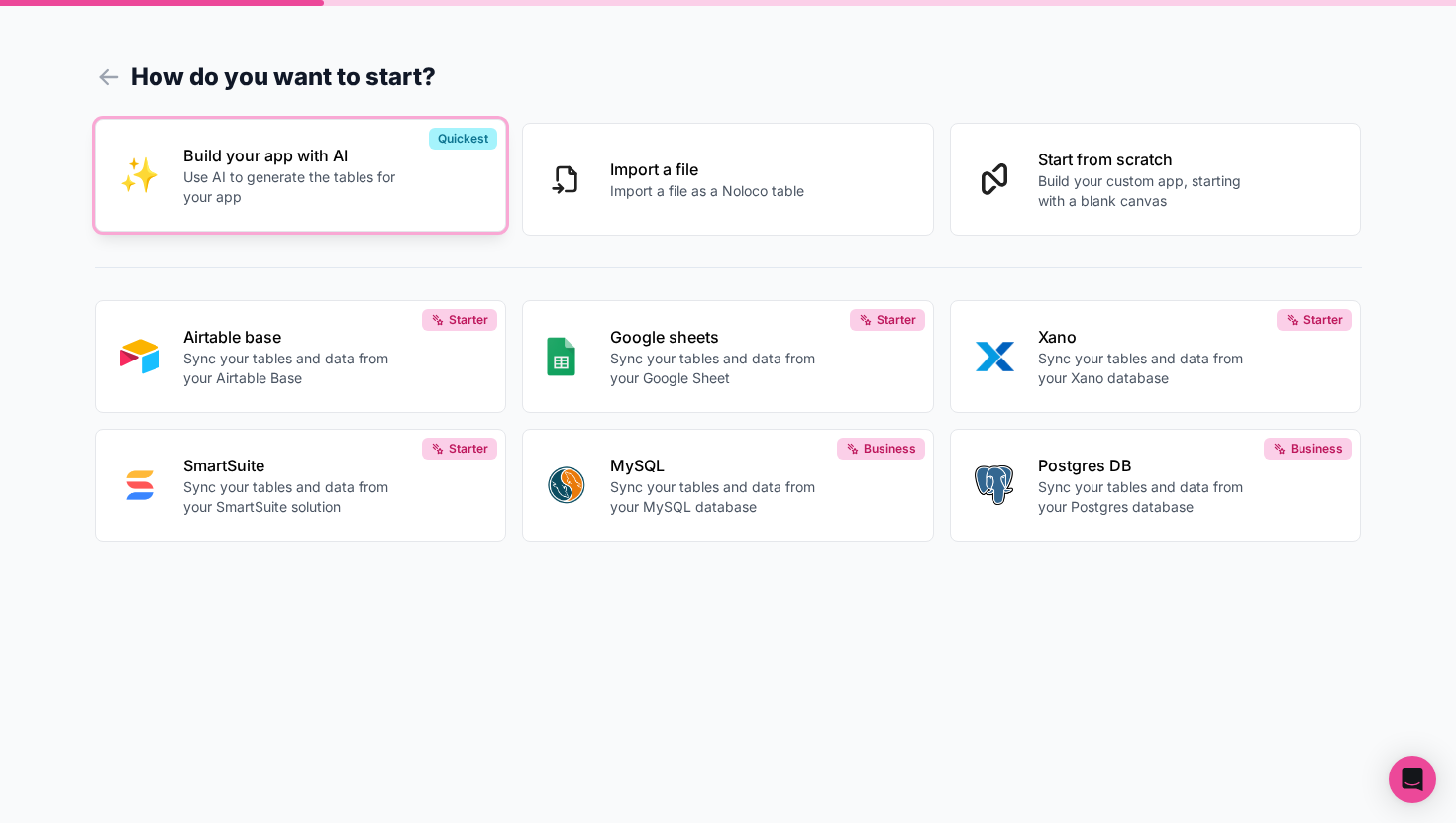 click on "Build your app with AI Use AI to generate the tables for your app Quickest" at bounding box center (301, 175) 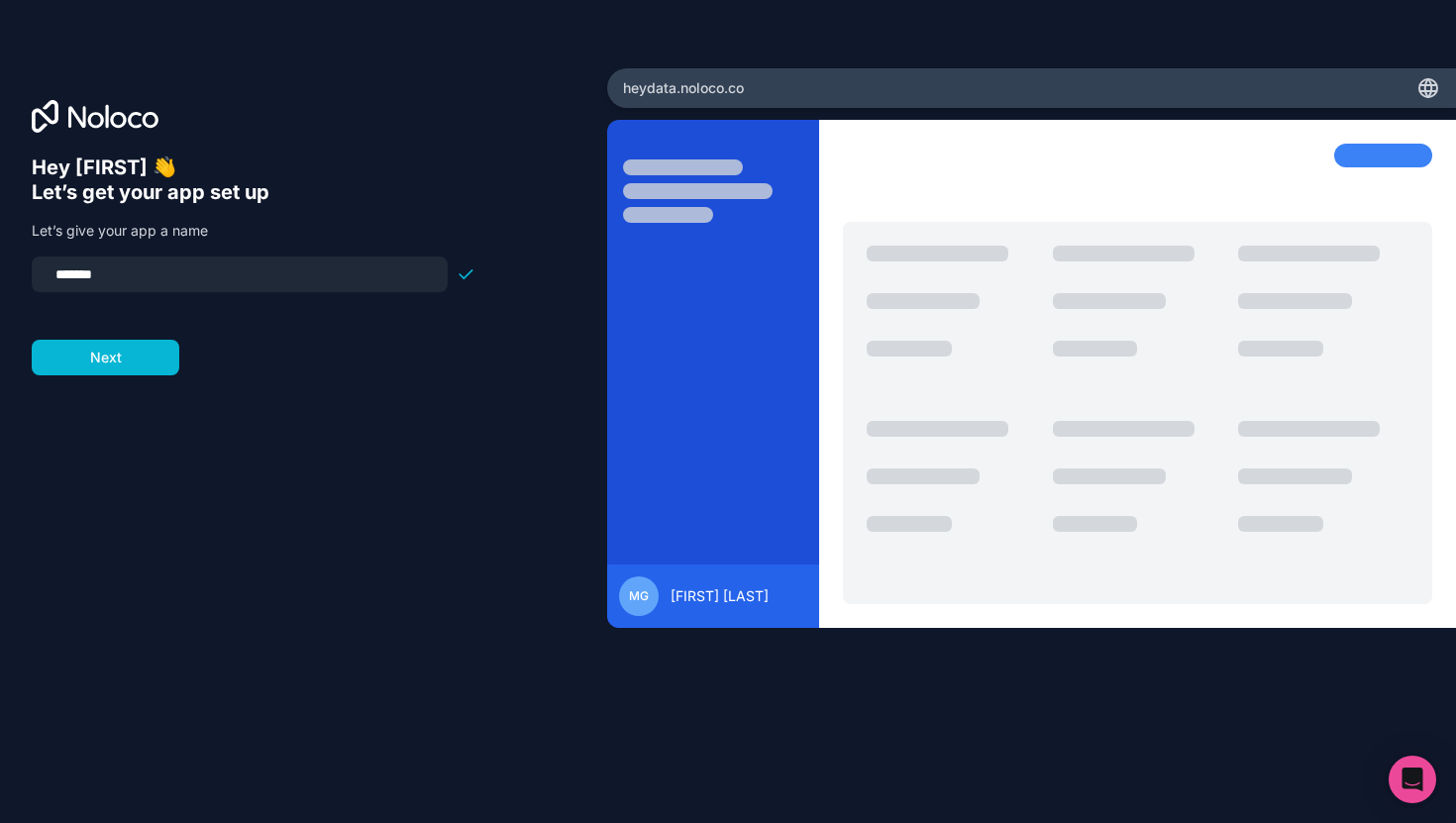click on "*******" at bounding box center [240, 274] 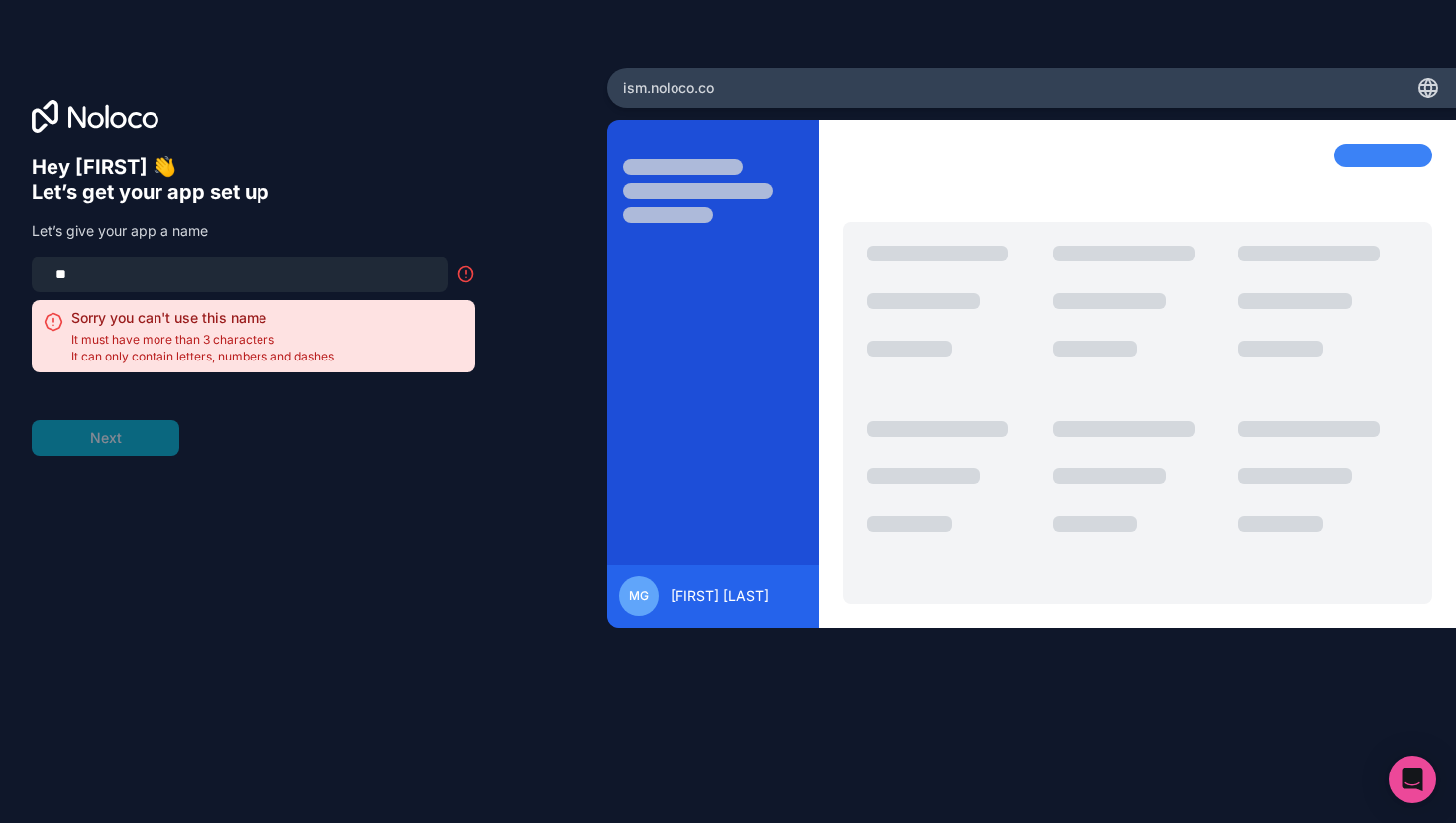 type on "*" 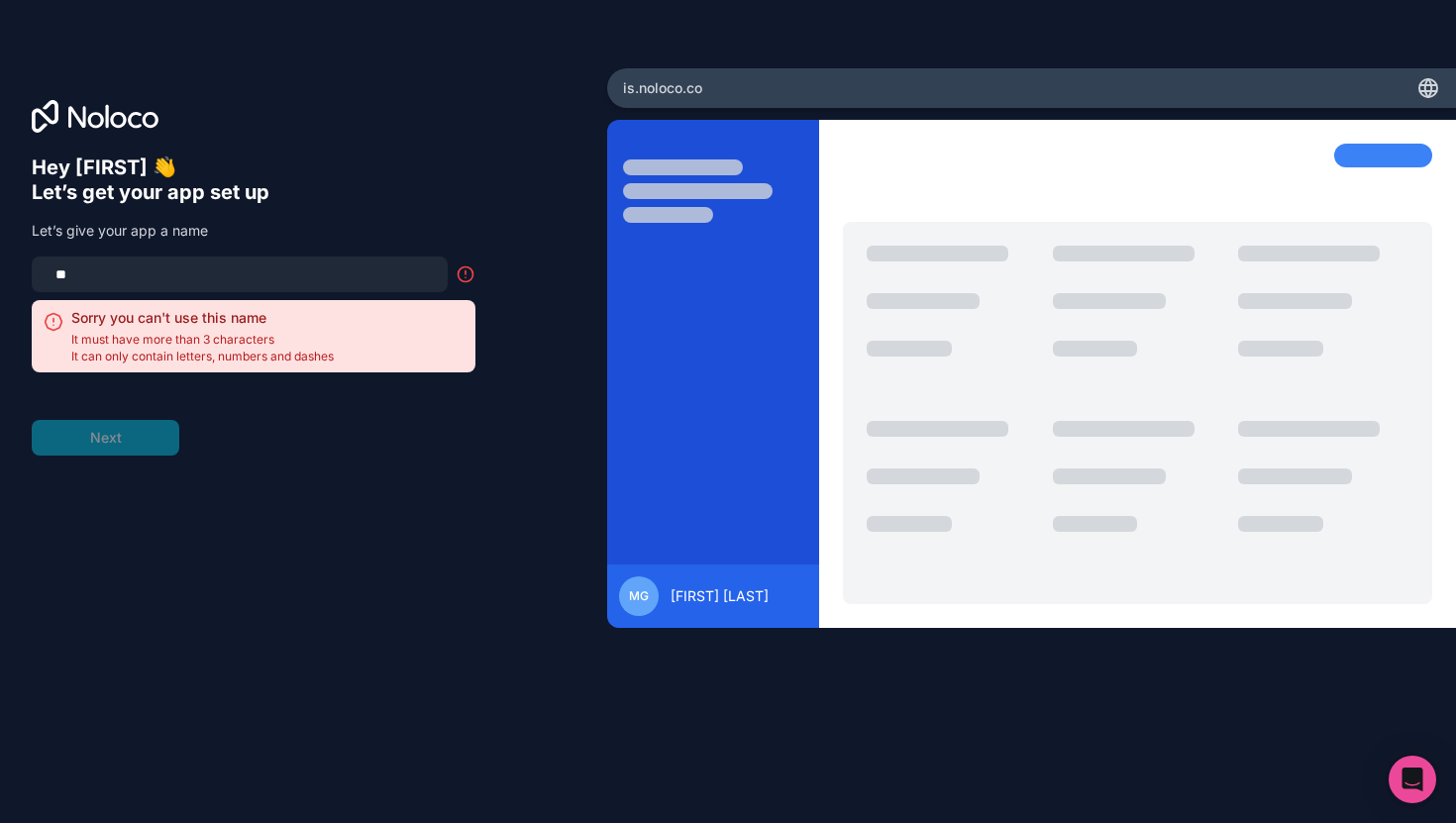 type on "*" 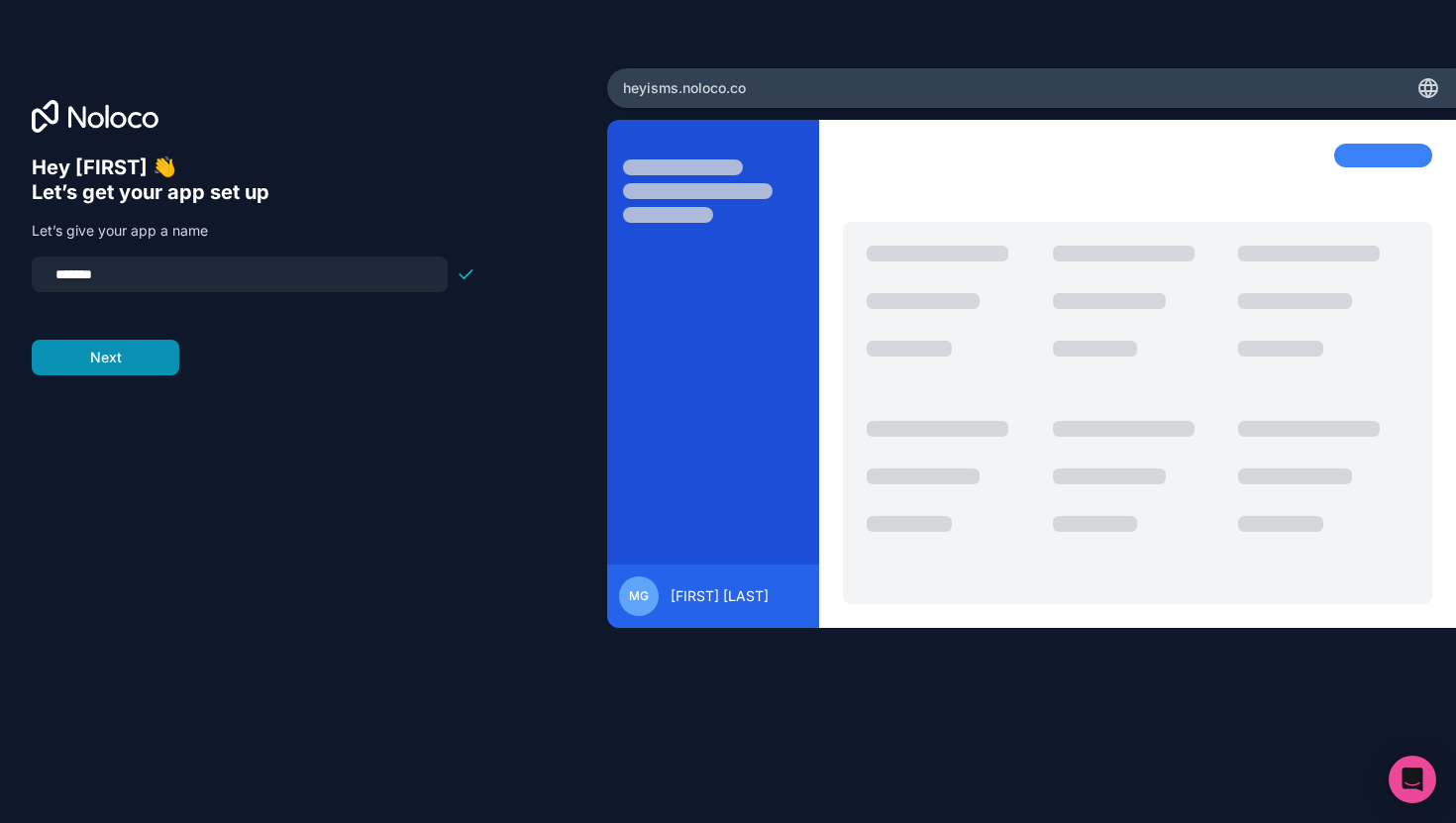 type on "*******" 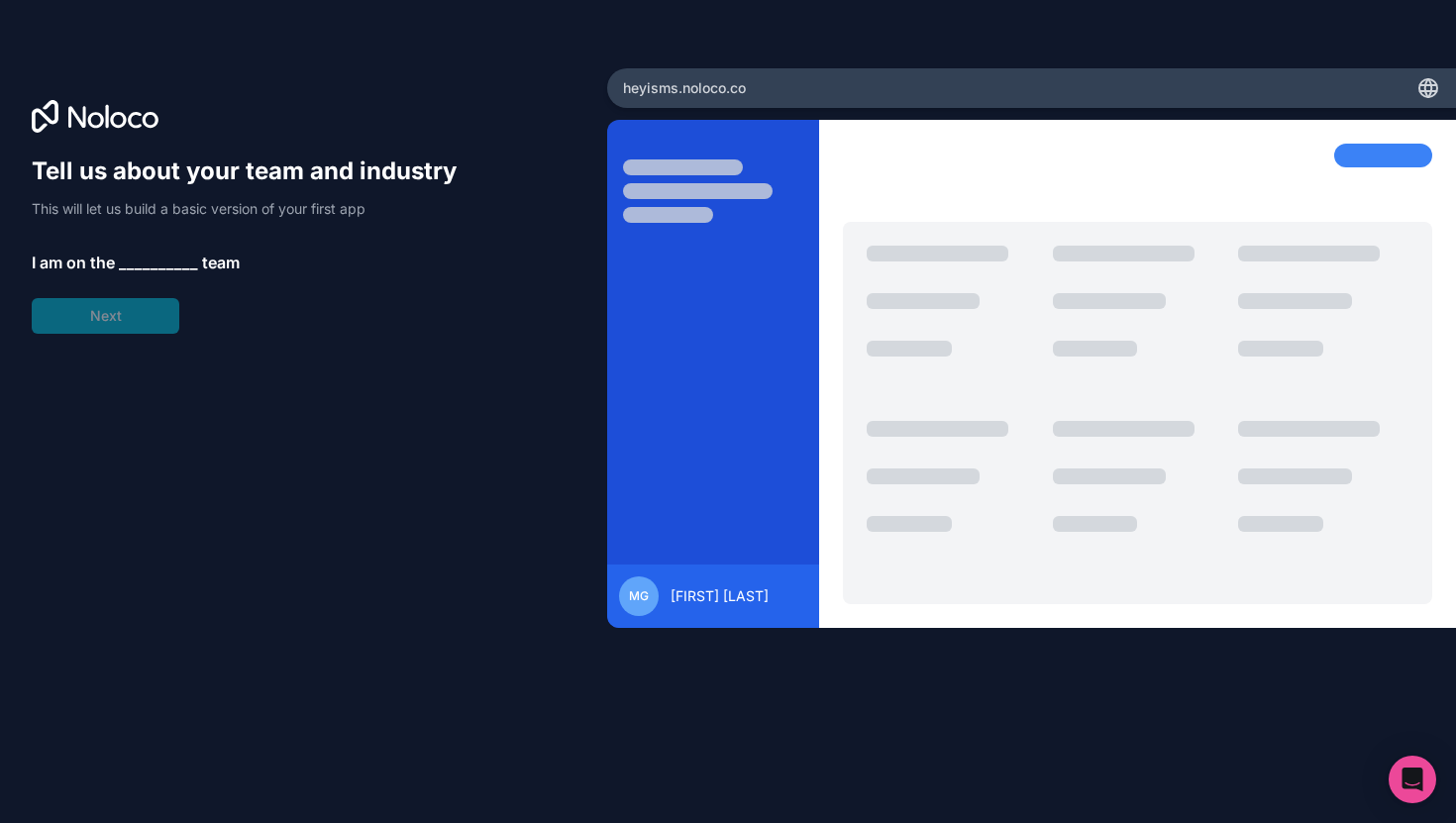 click on "__________" at bounding box center [158, 262] 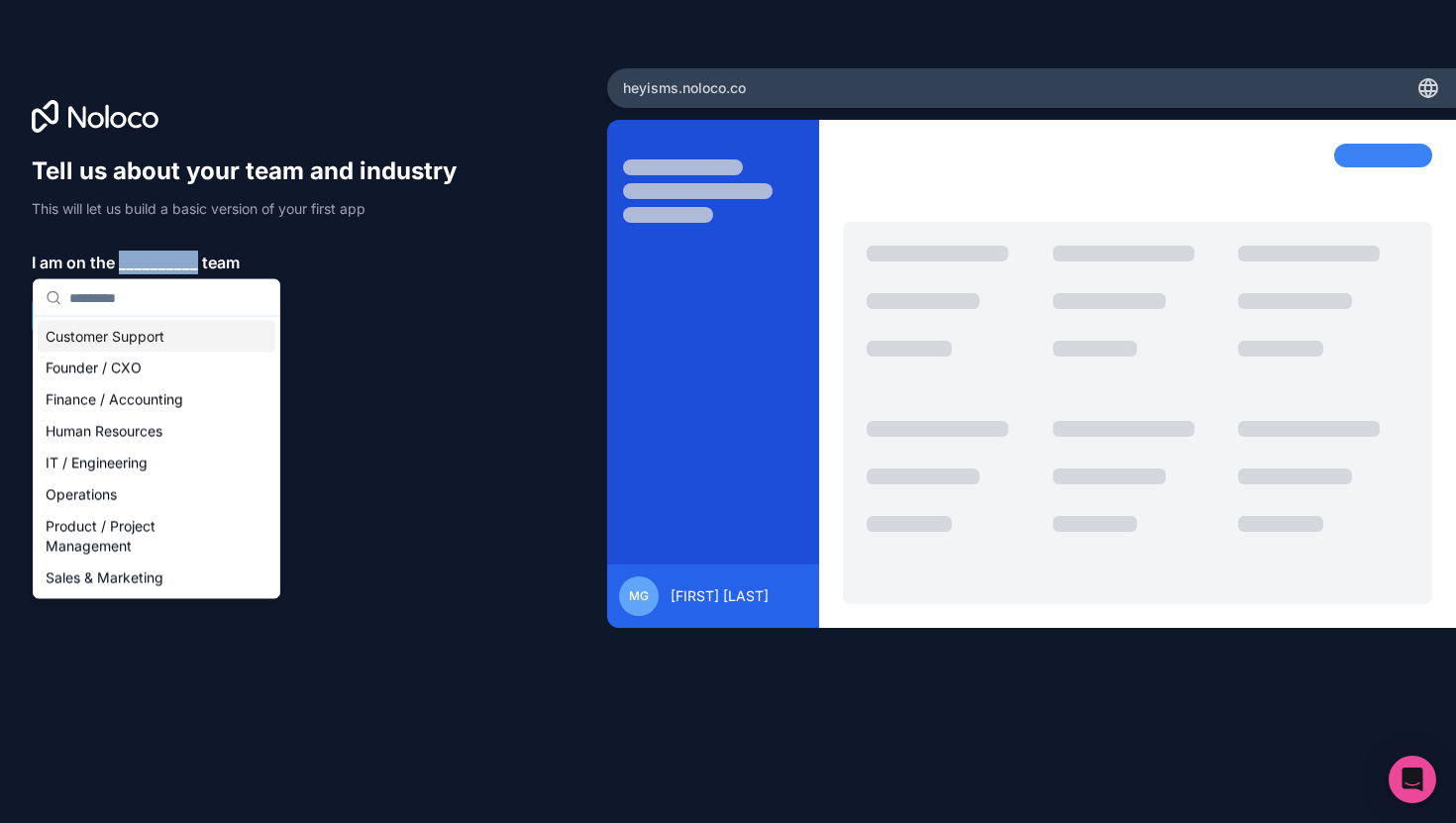 click on "__________" at bounding box center [158, 262] 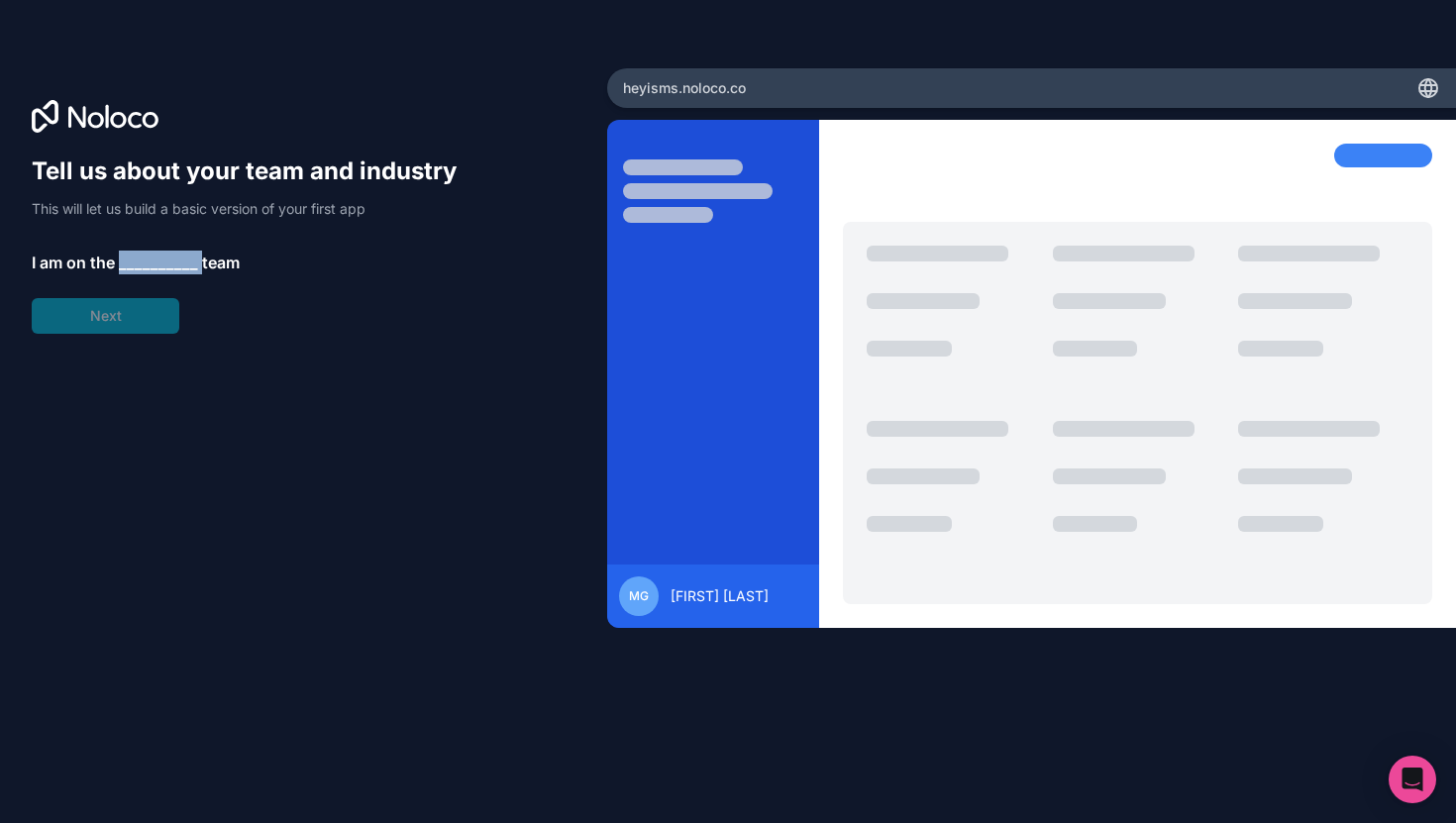 click on "__________" at bounding box center (158, 262) 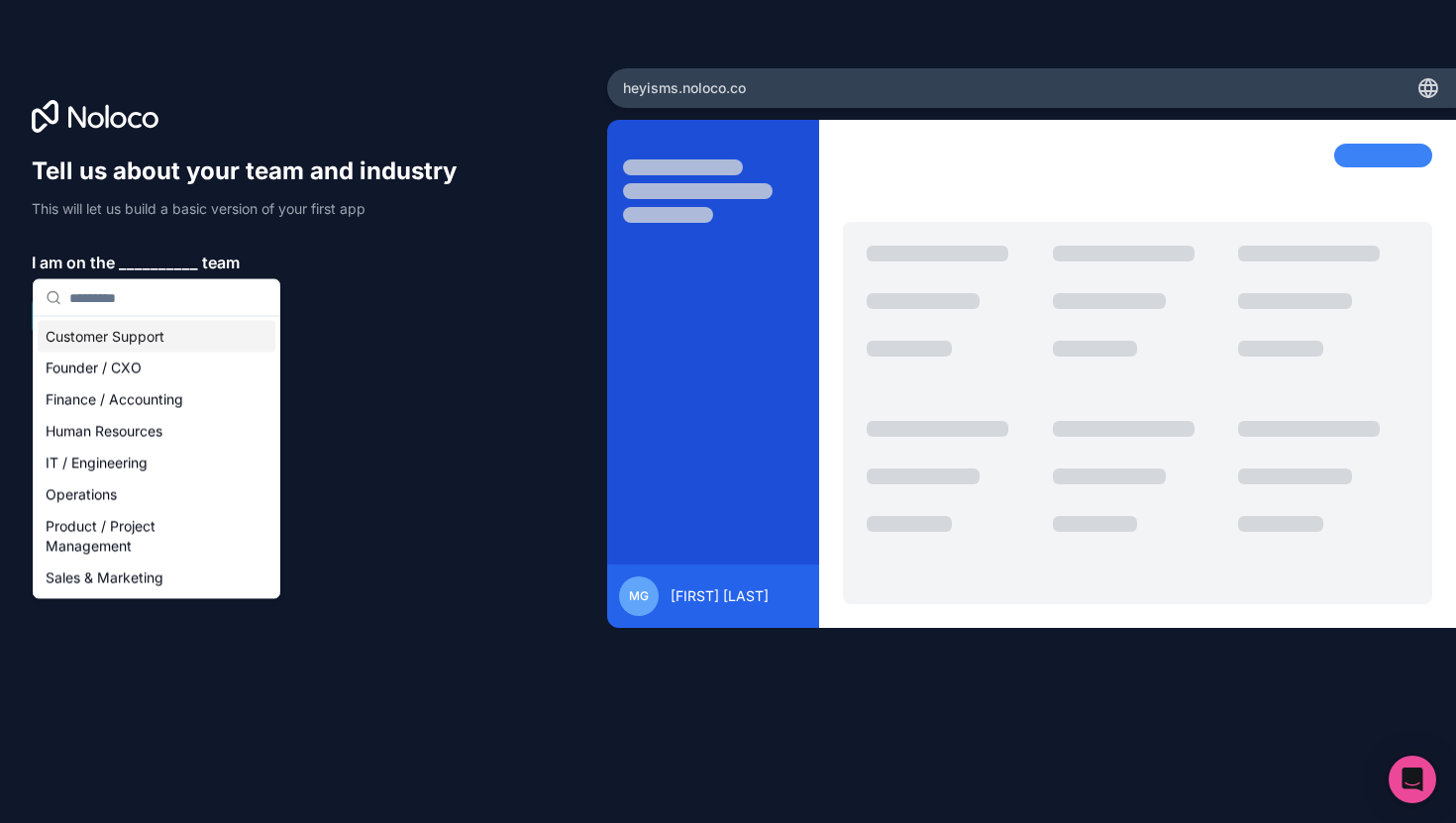 click on "Tell us about your team and industry This will let us build a basic version of your first app I am on the  [INDUSTRY] team Next" at bounding box center [303, 439] 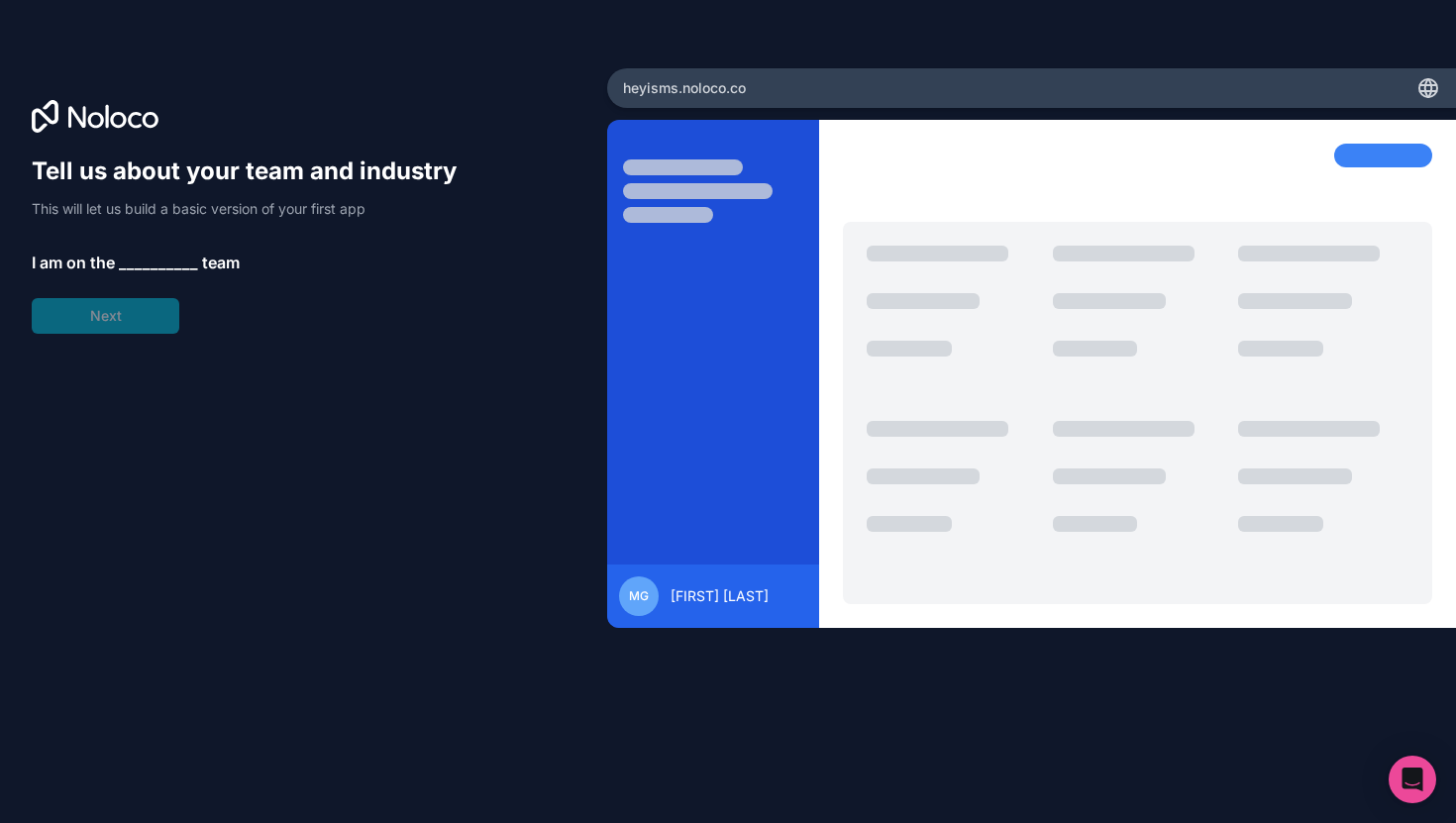 click on "__________" at bounding box center [158, 262] 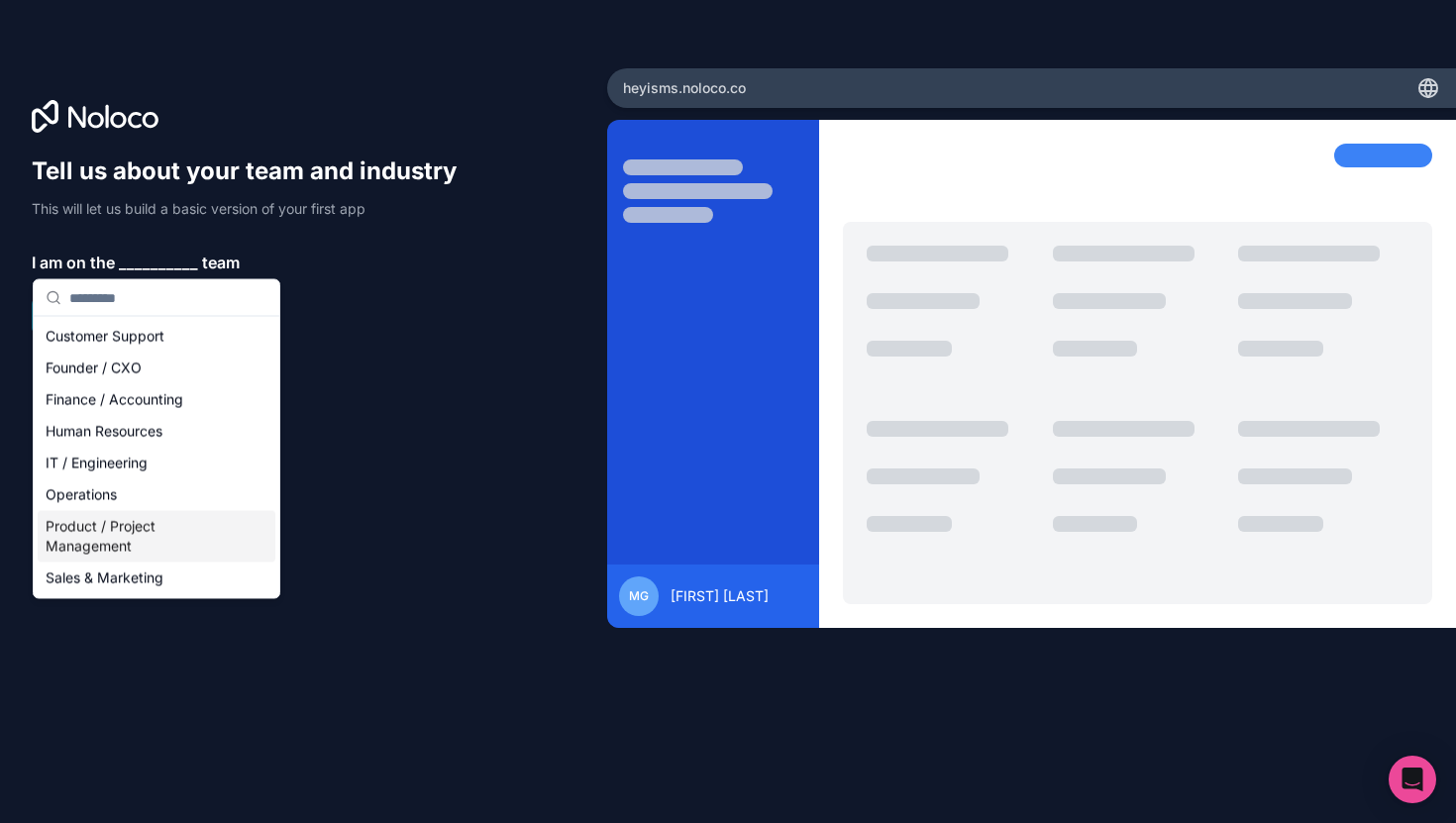 click on "Product / Project Management" at bounding box center [156, 537] 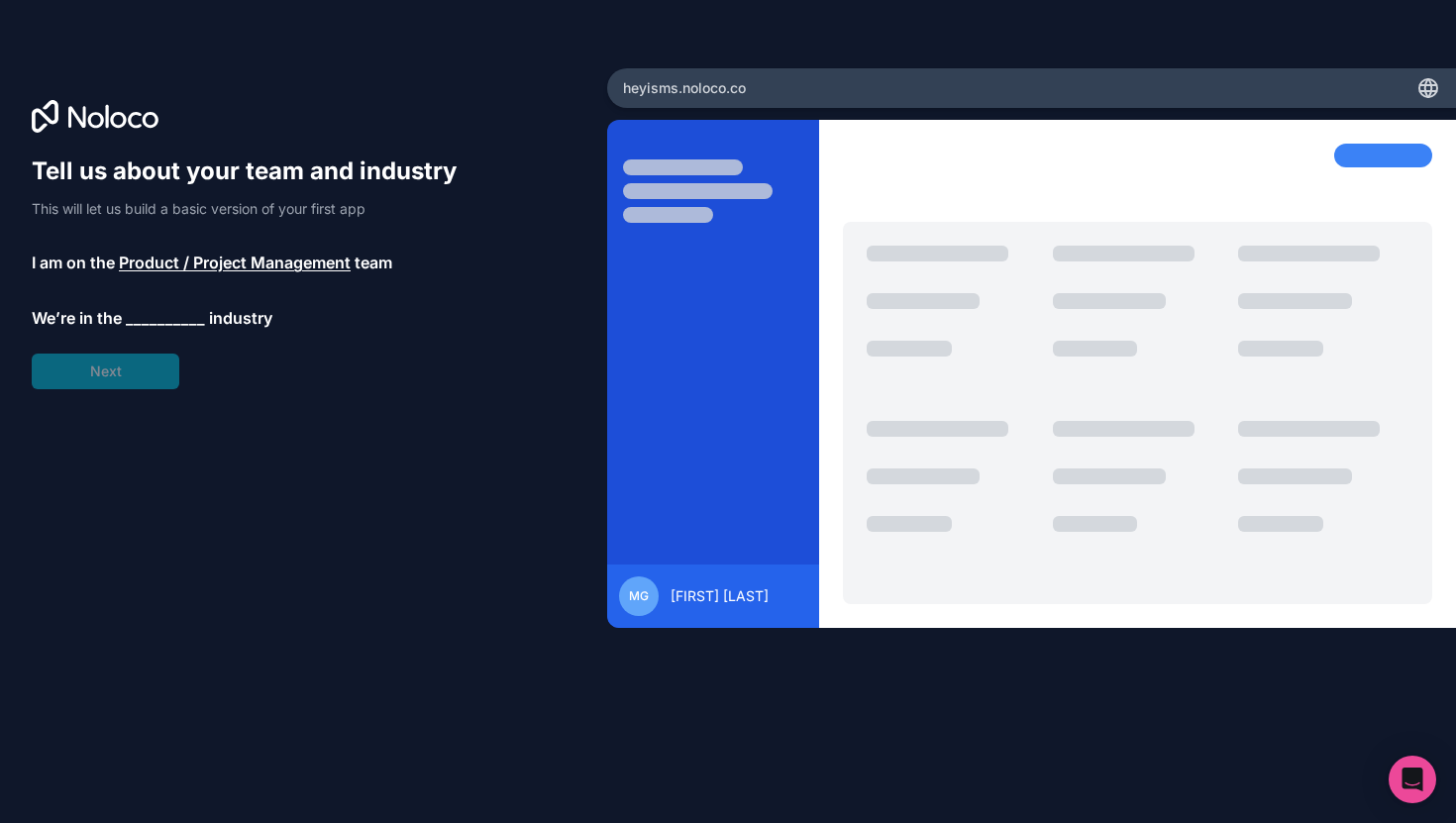 click on "__________" at bounding box center [165, 318] 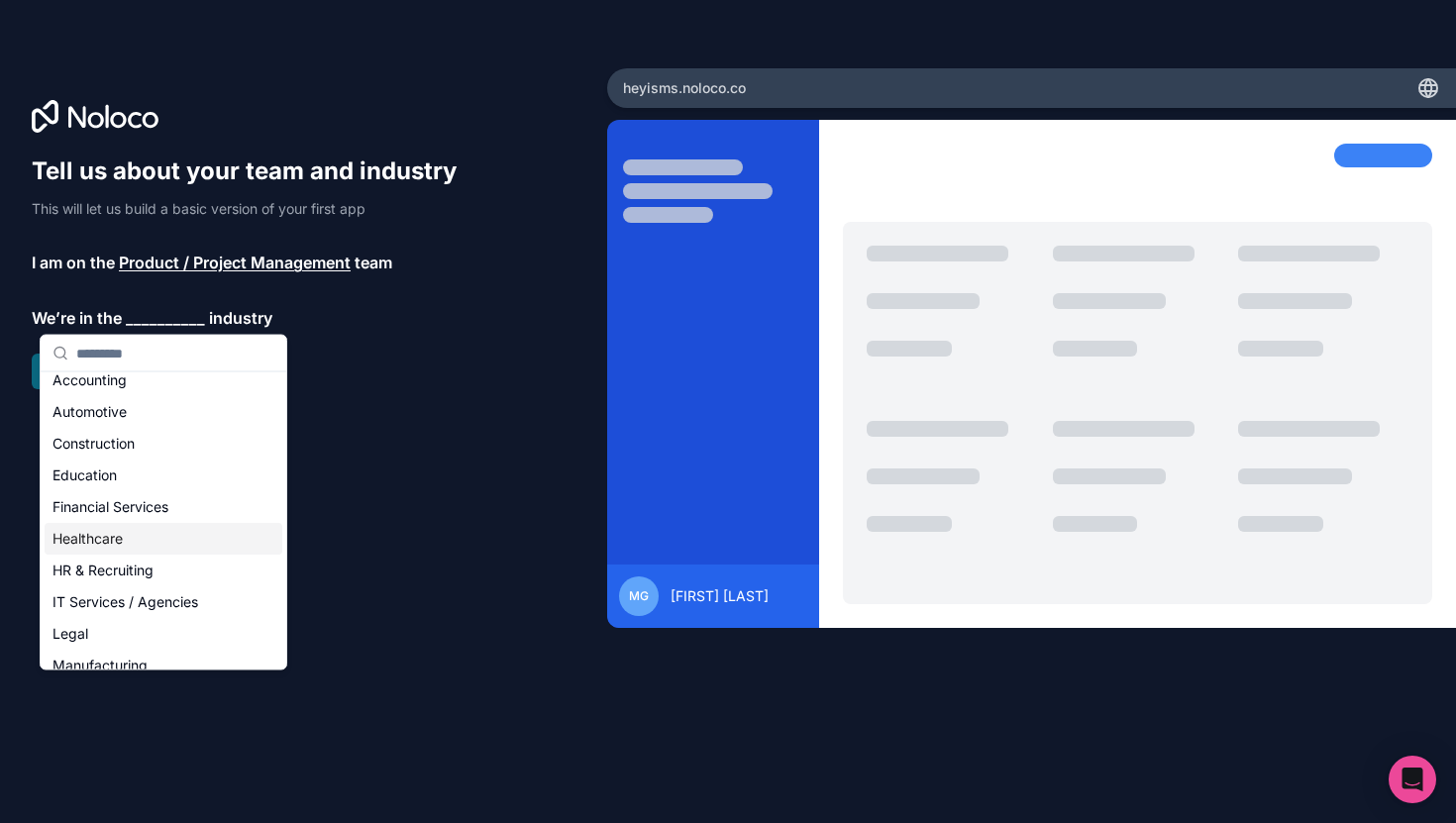 scroll, scrollTop: 44, scrollLeft: 0, axis: vertical 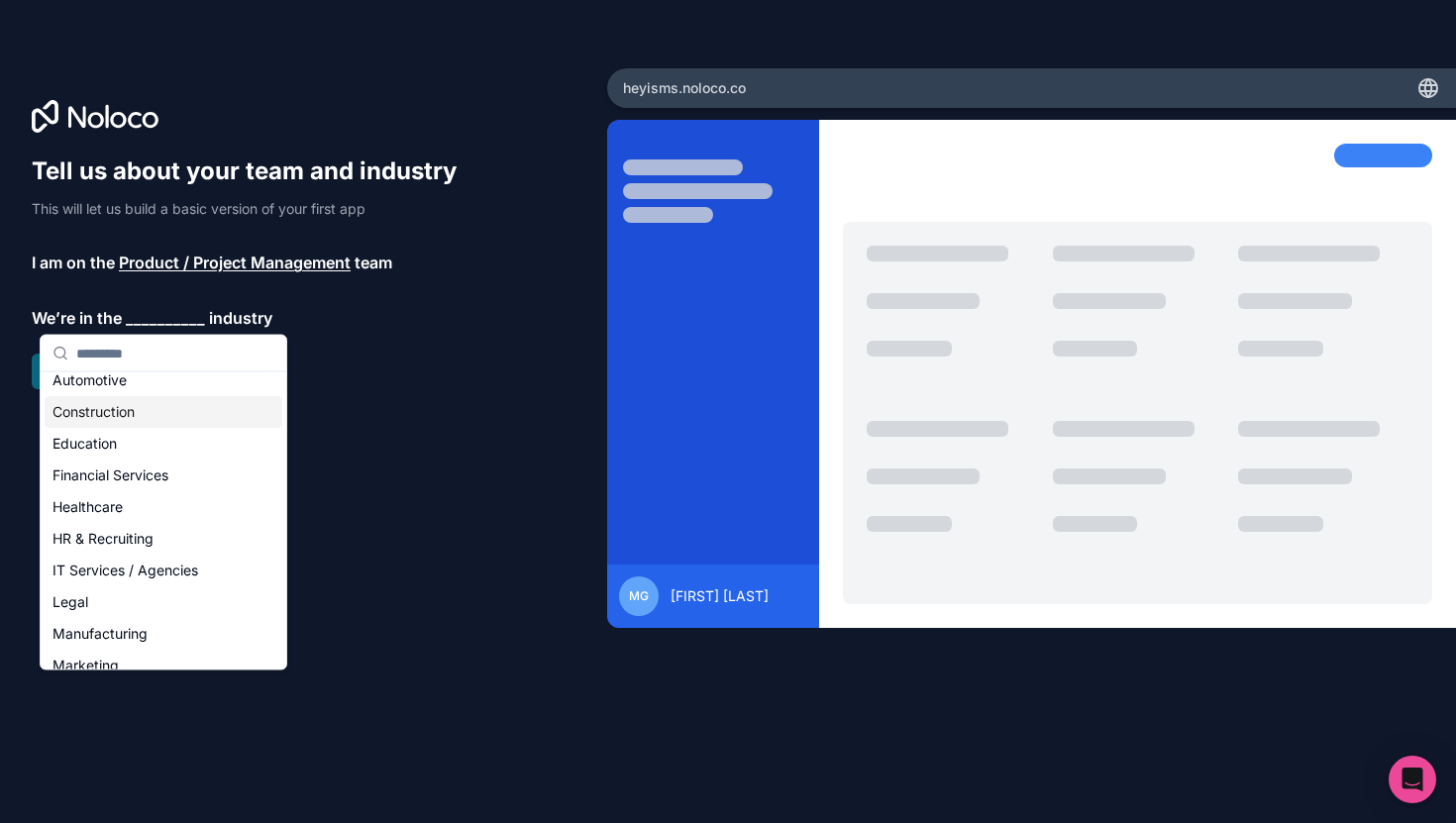 click on "Tell us about your team and industry This will let us build a basic version of your first app I am on the  Product / Project Management team We’re in the  [INDUSTRY] industry Next" at bounding box center (254, 272) 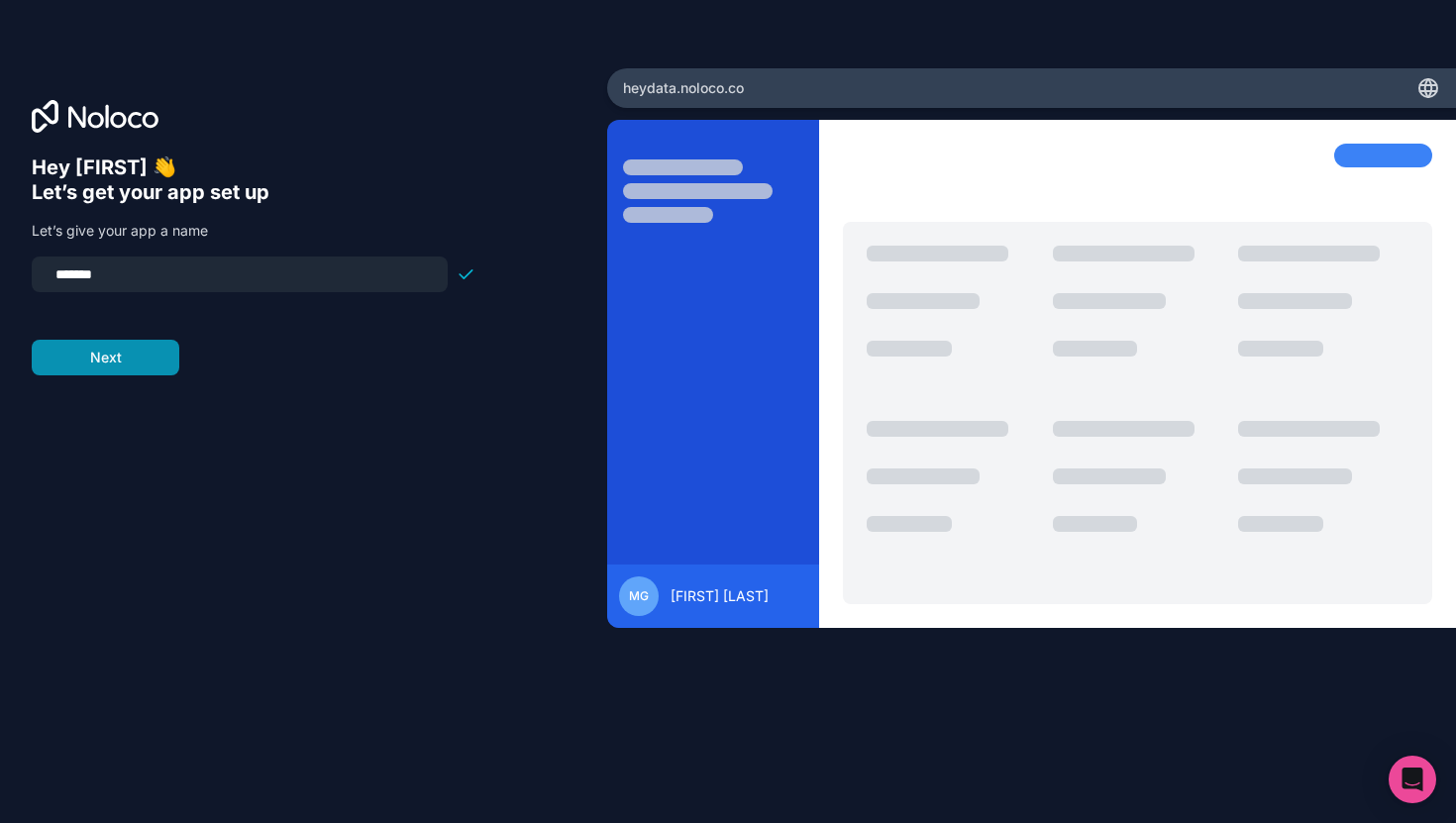 click on "Next" at bounding box center [105, 358] 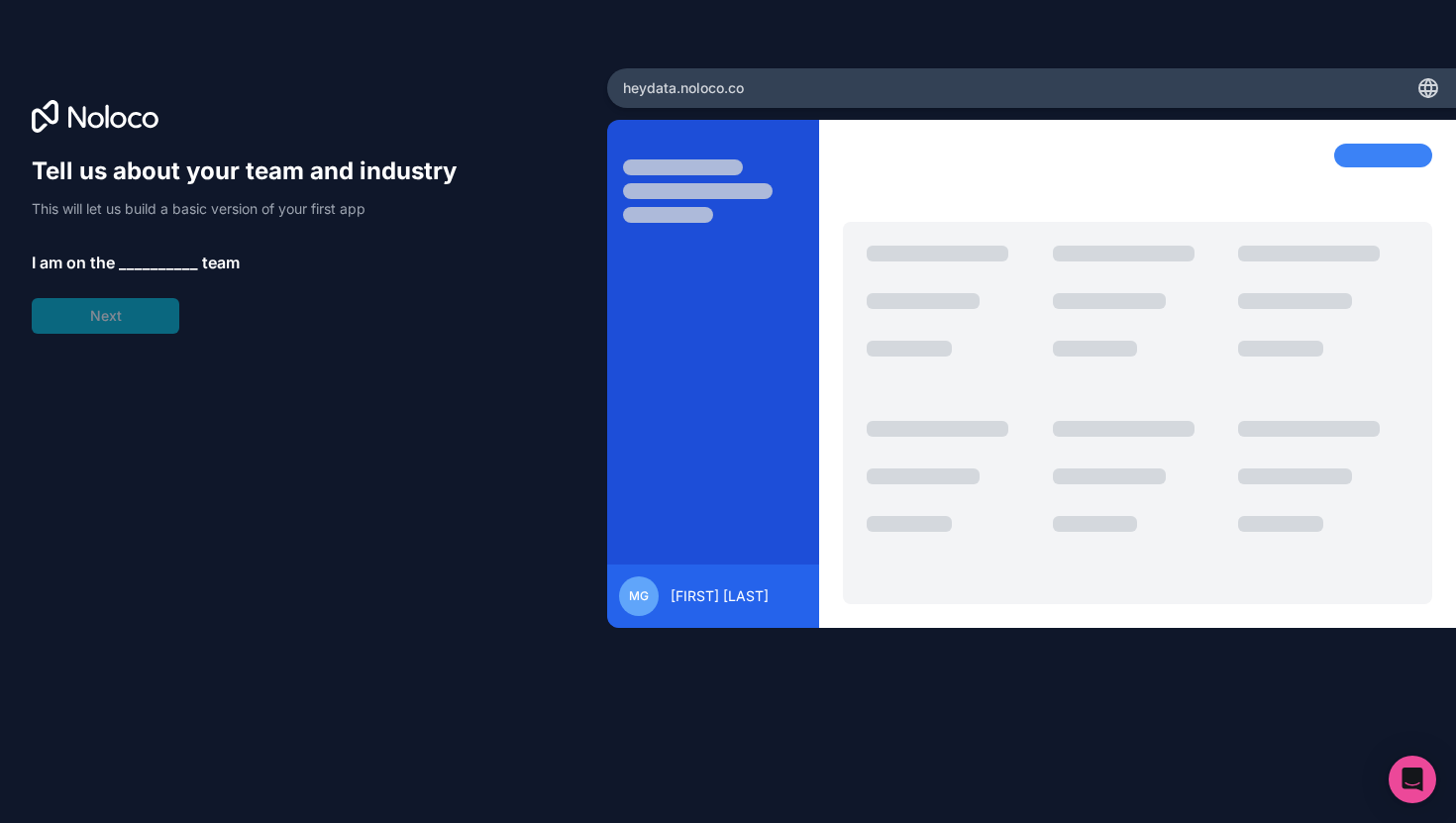 click on "__________" at bounding box center (158, 262) 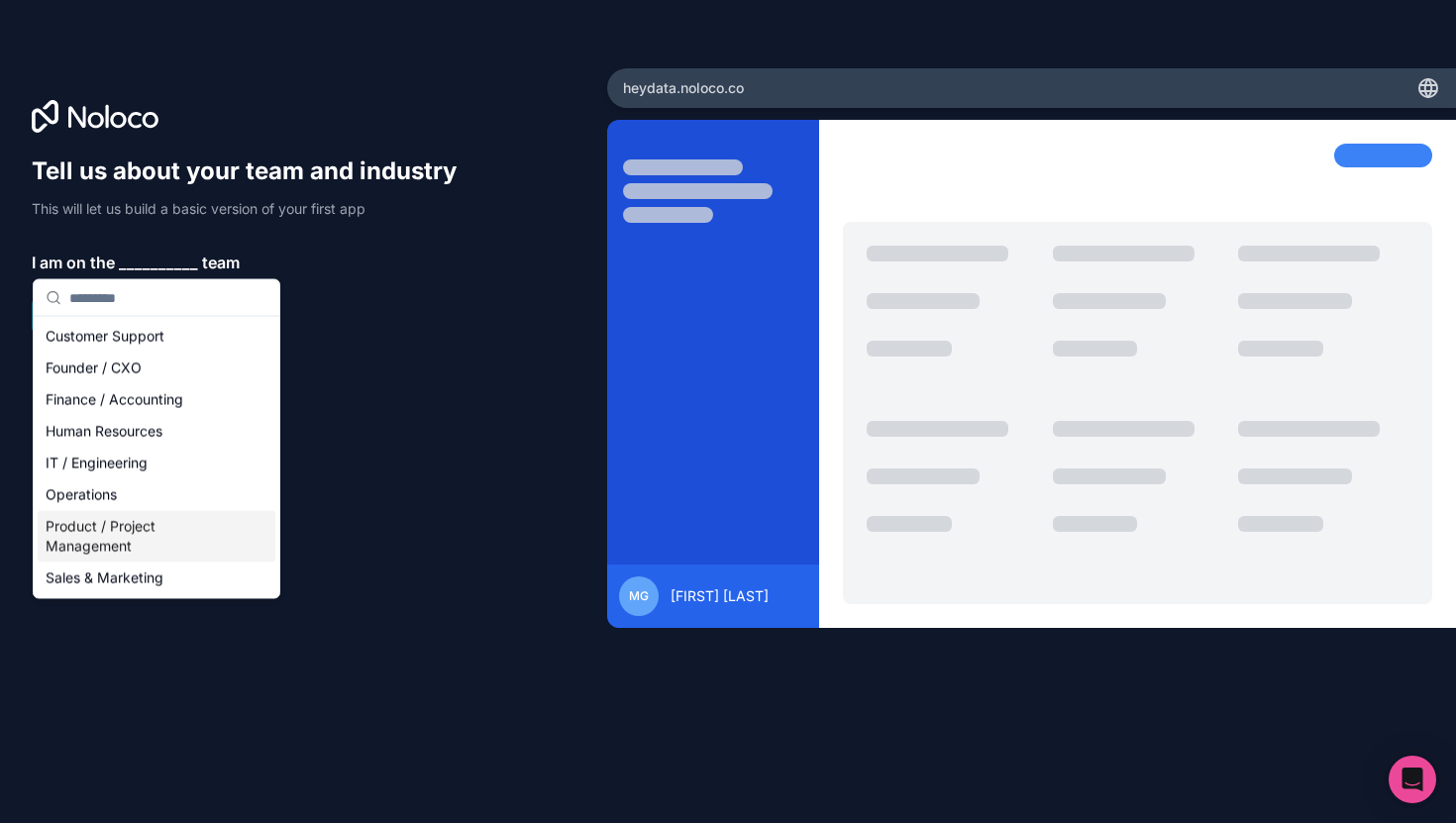 click on "Product / Project Management" at bounding box center [156, 537] 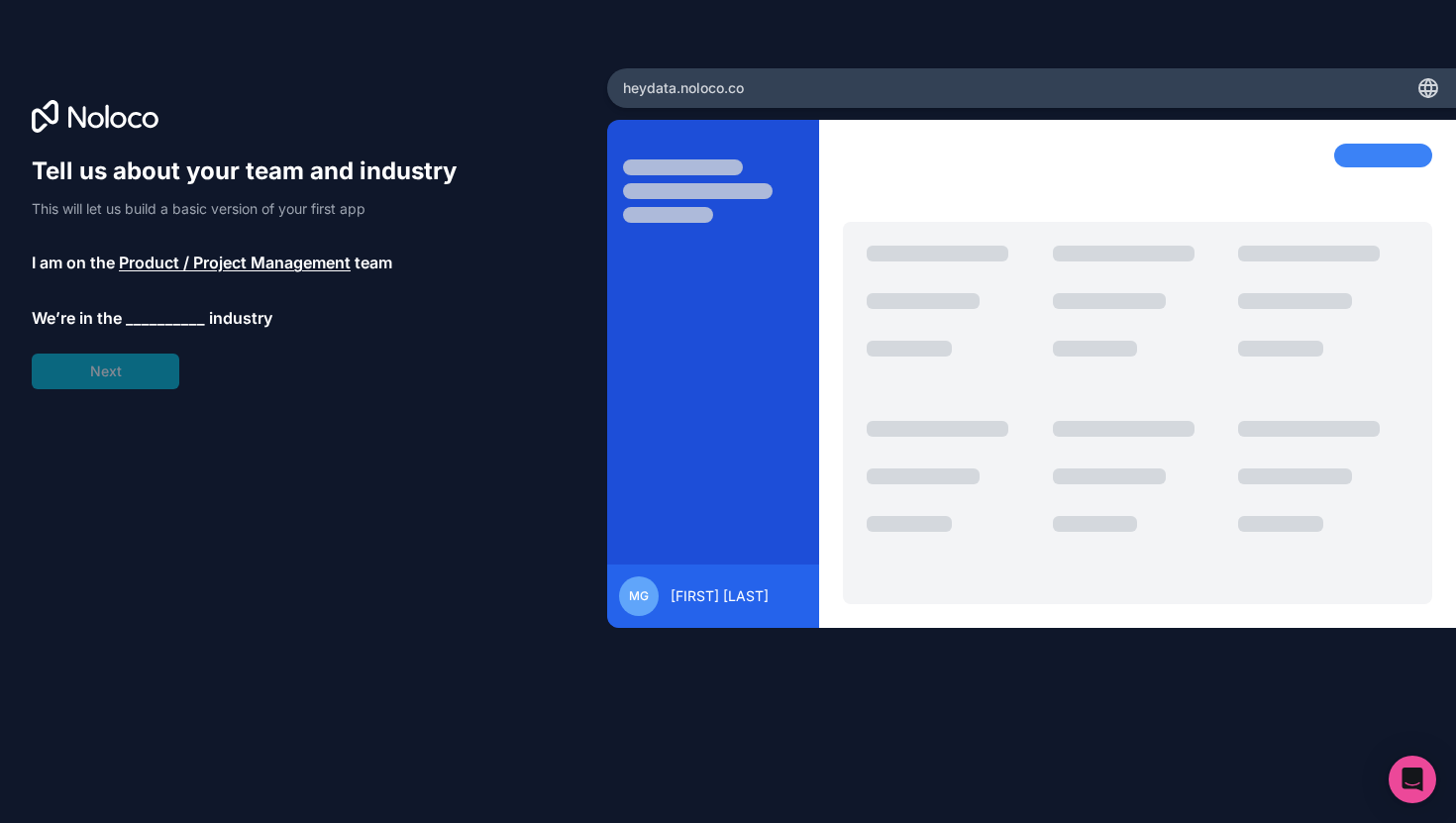 click on "__________" at bounding box center [165, 318] 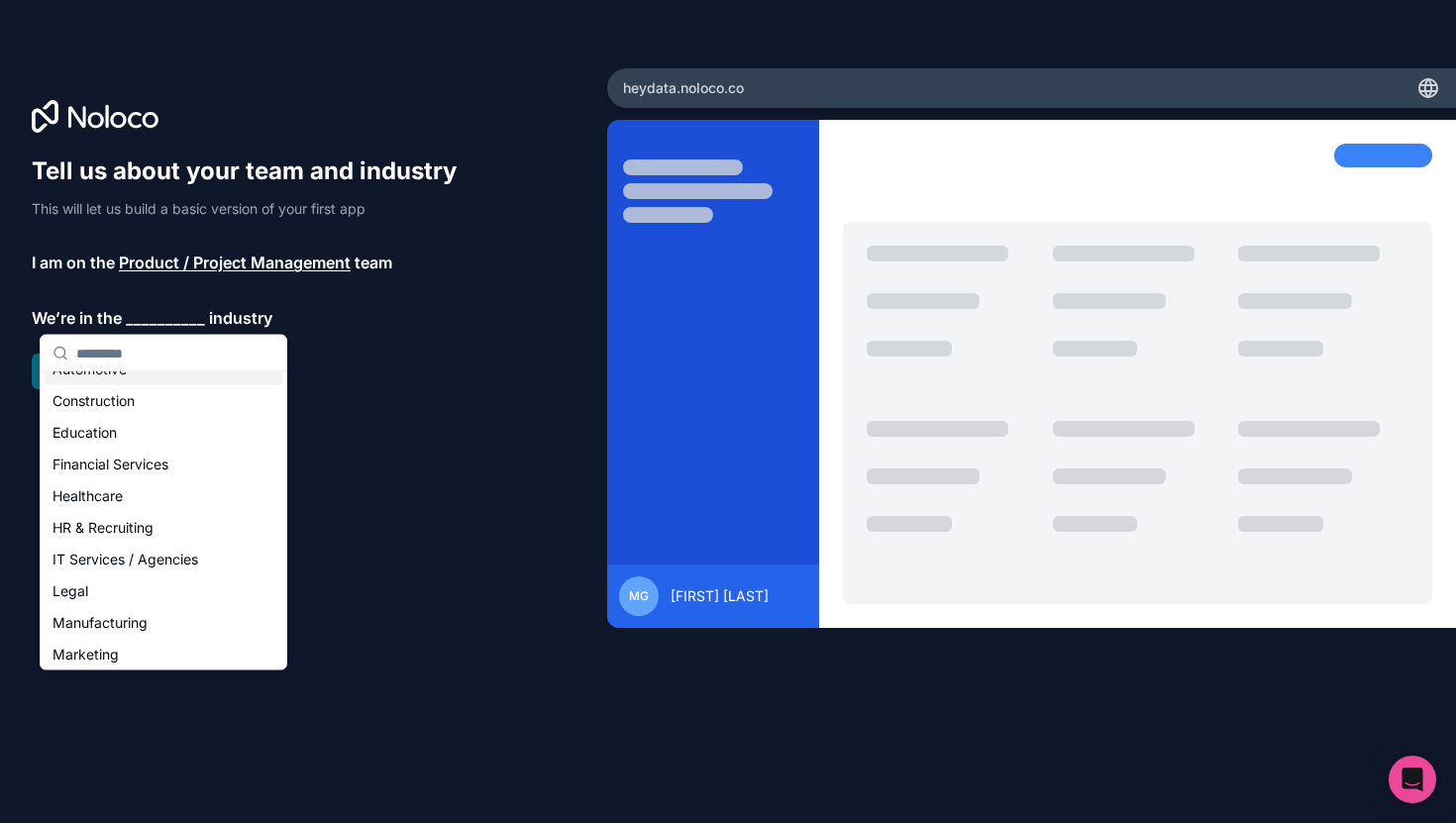 scroll, scrollTop: 150, scrollLeft: 0, axis: vertical 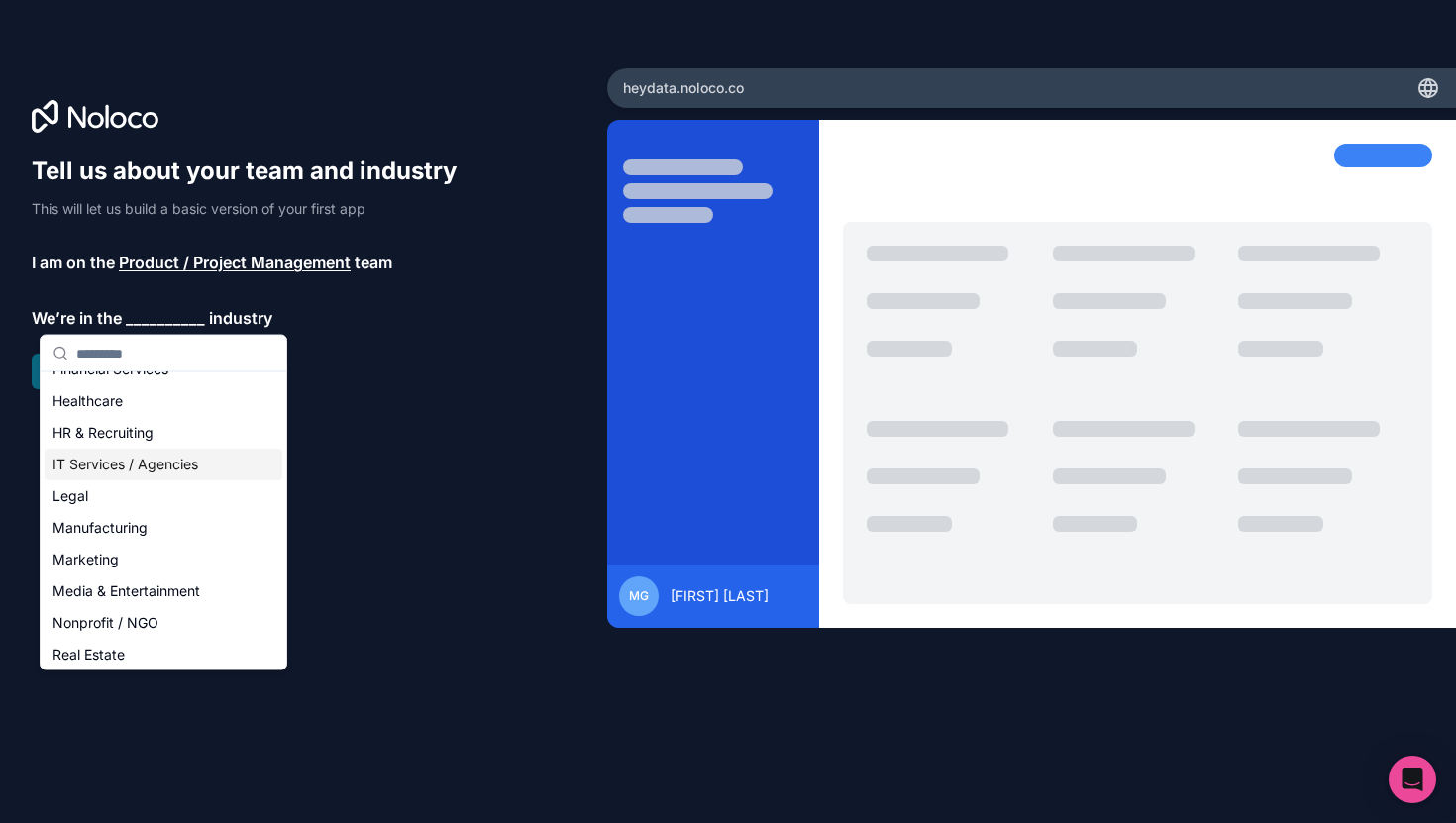 click on "IT Services / Agencies" at bounding box center (163, 464) 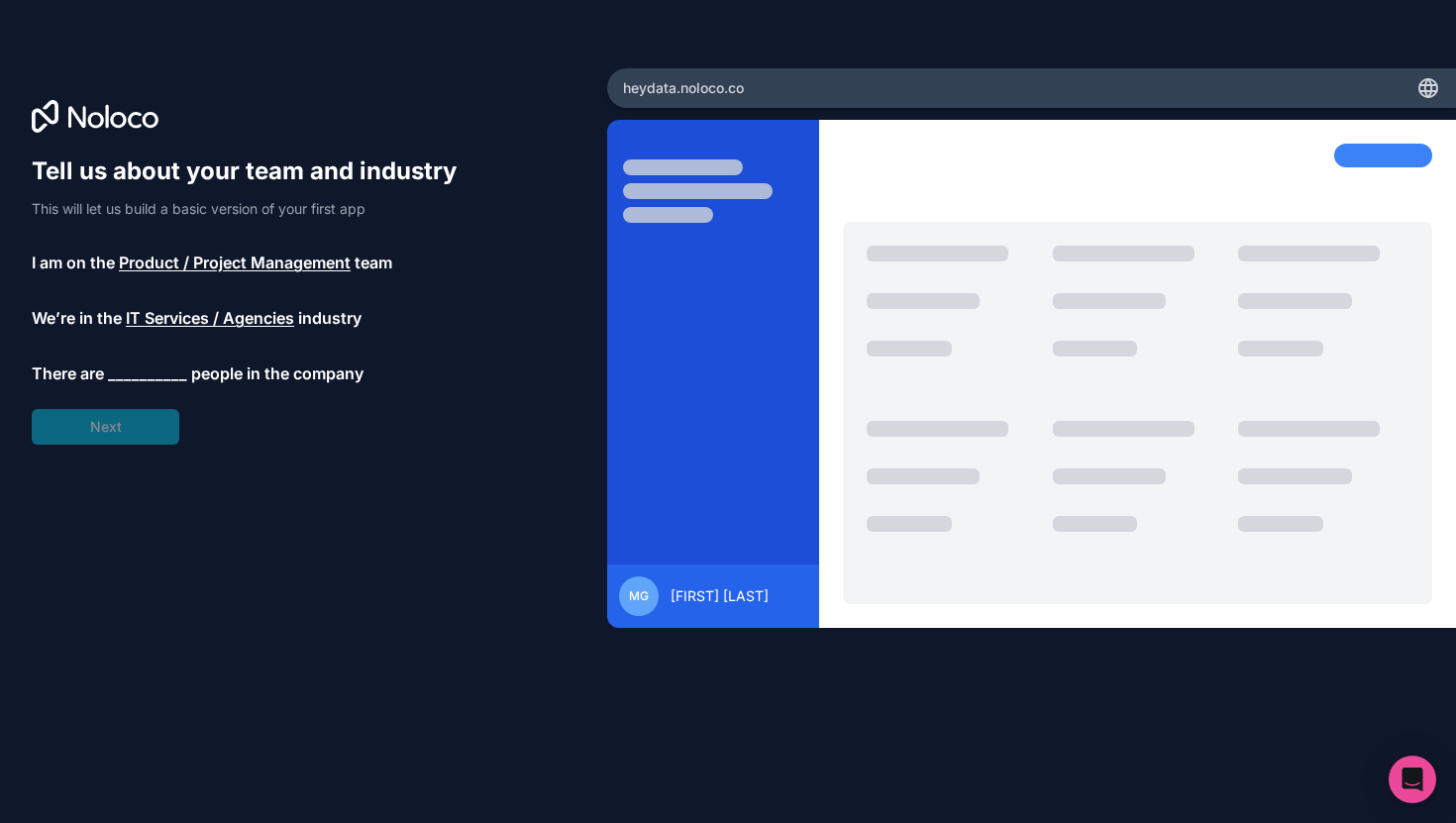 click on "__________" at bounding box center [148, 373] 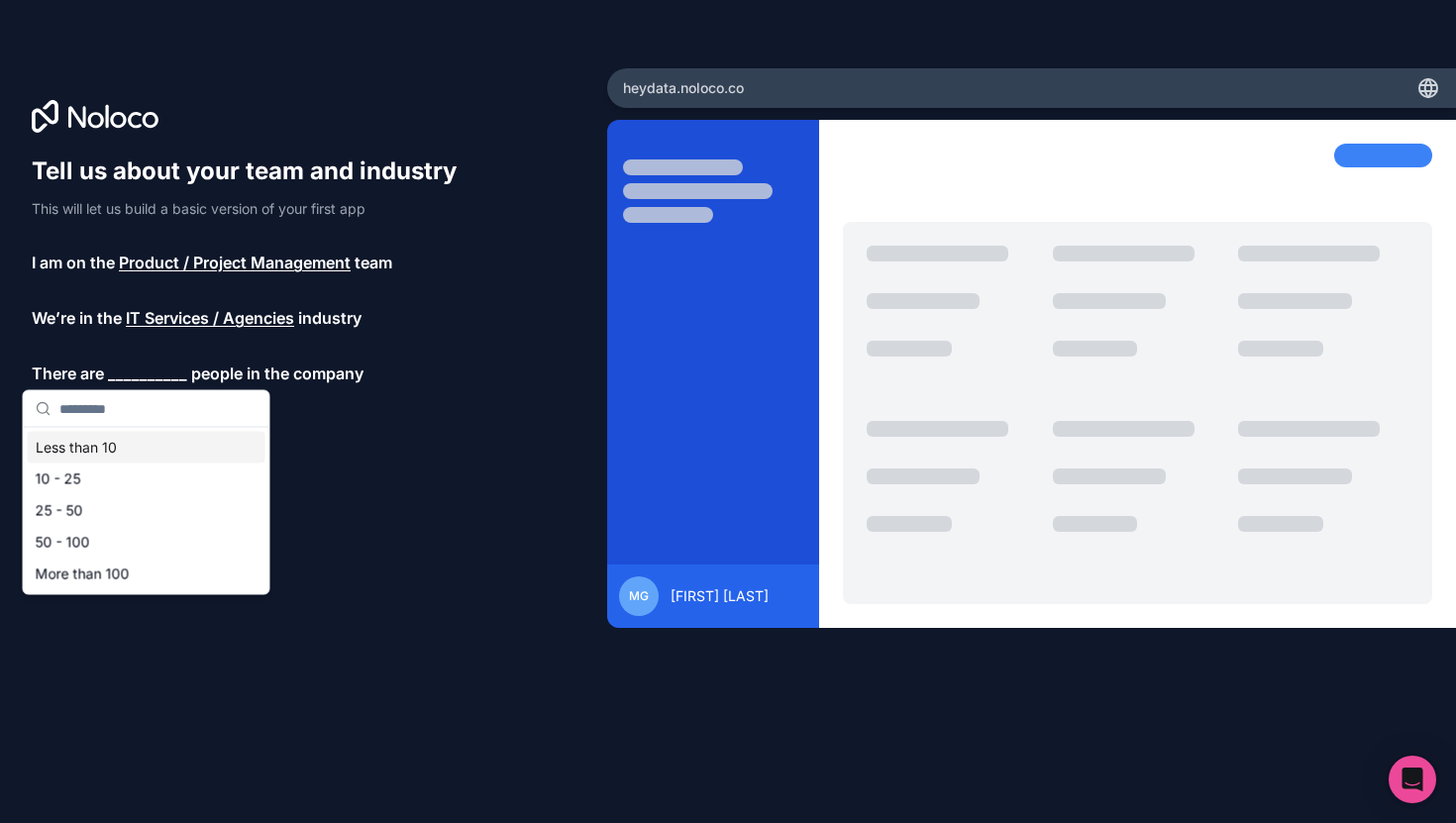 click on "Less than 10" at bounding box center [147, 448] 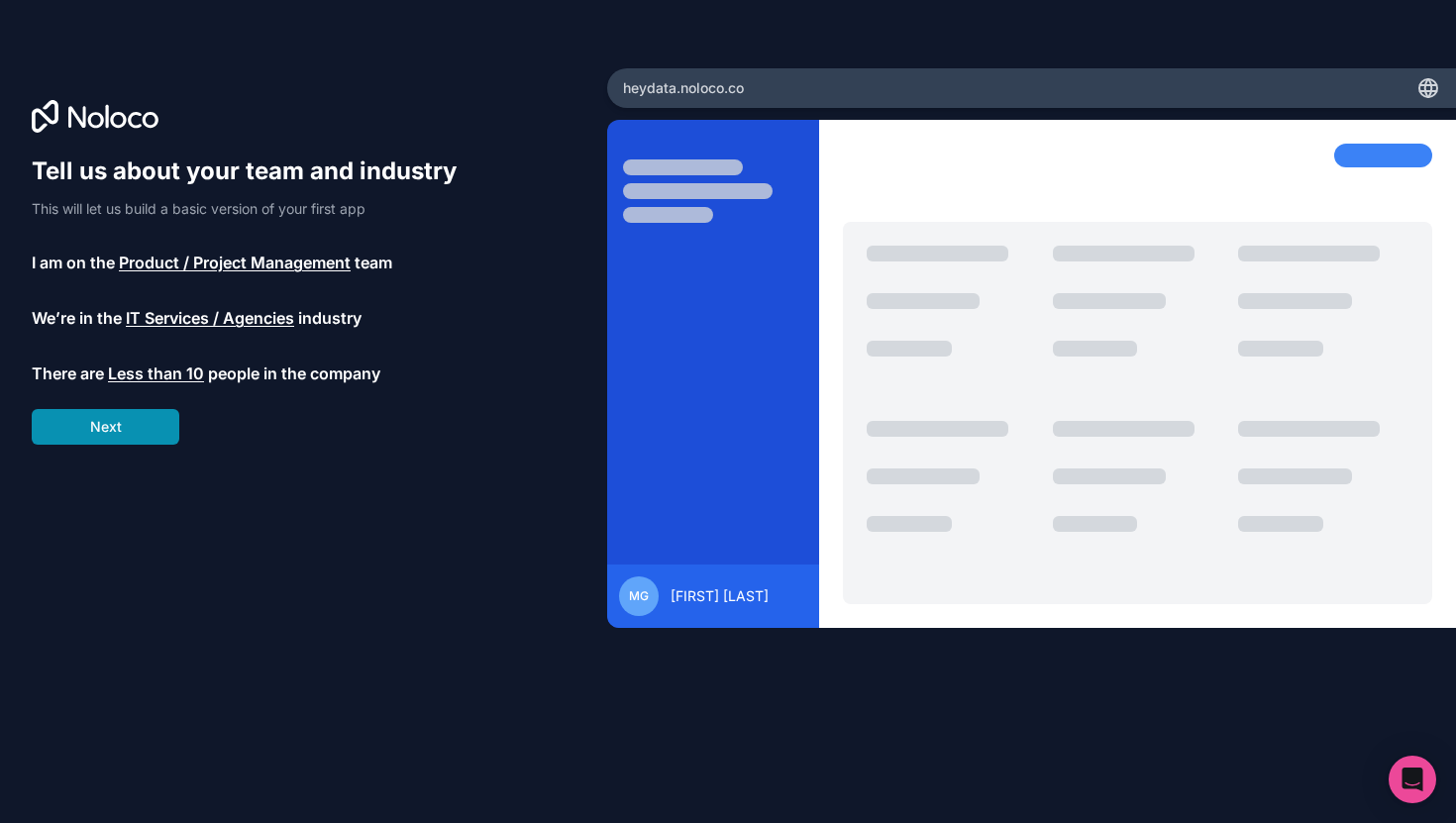 click on "Next" at bounding box center [105, 427] 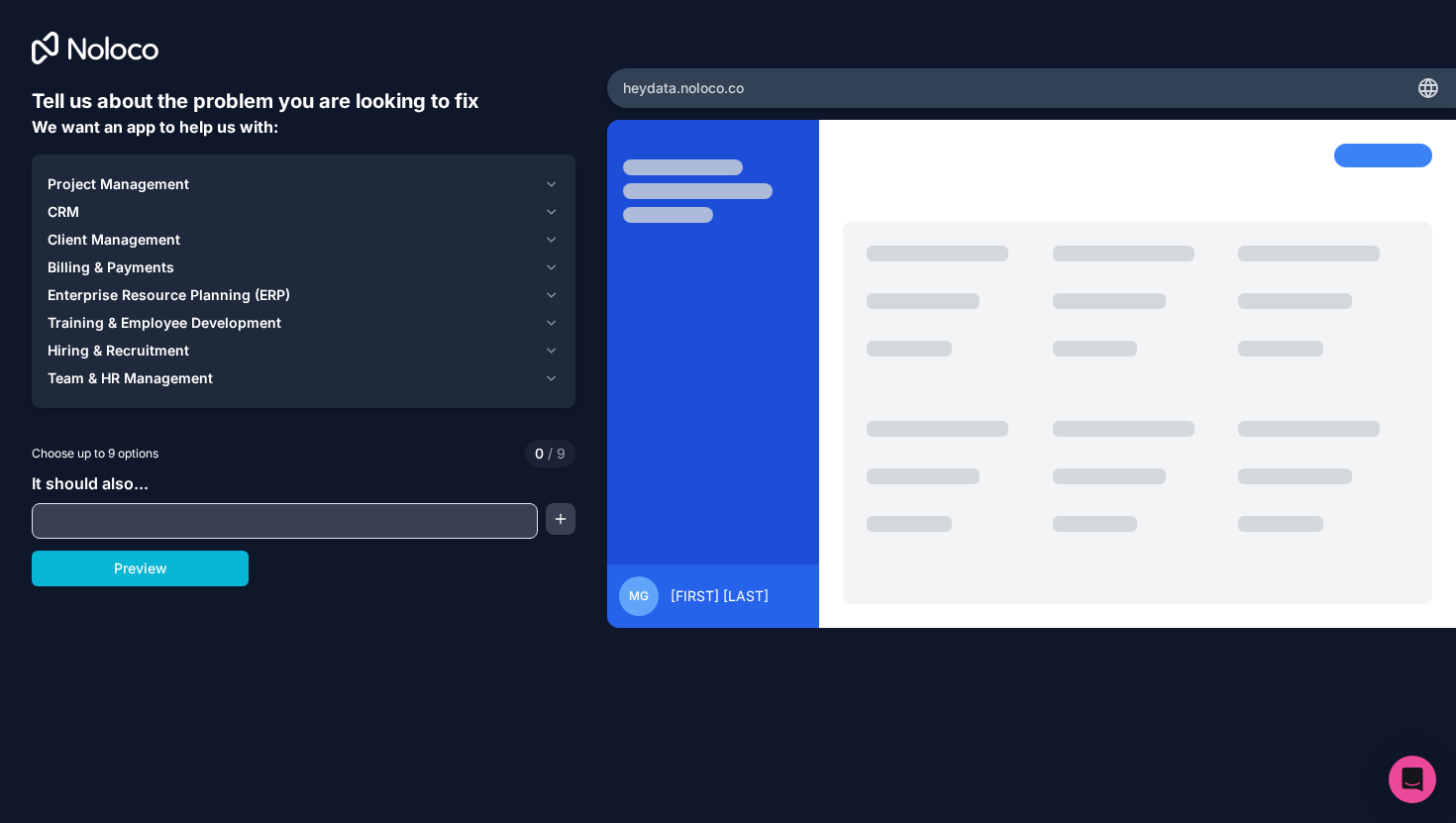 click at bounding box center (284, 521) 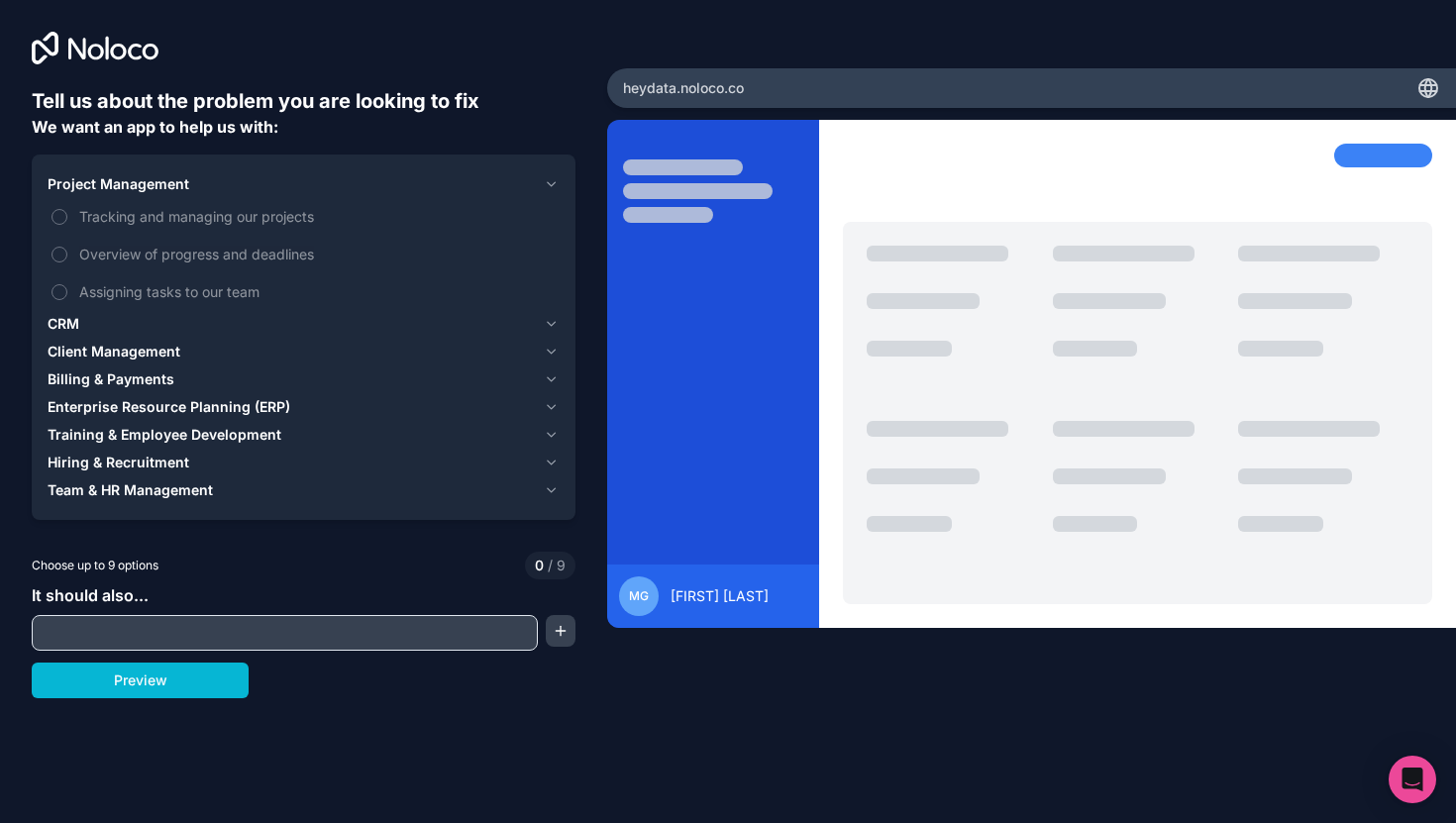 click on "Project Management" at bounding box center (303, 184) 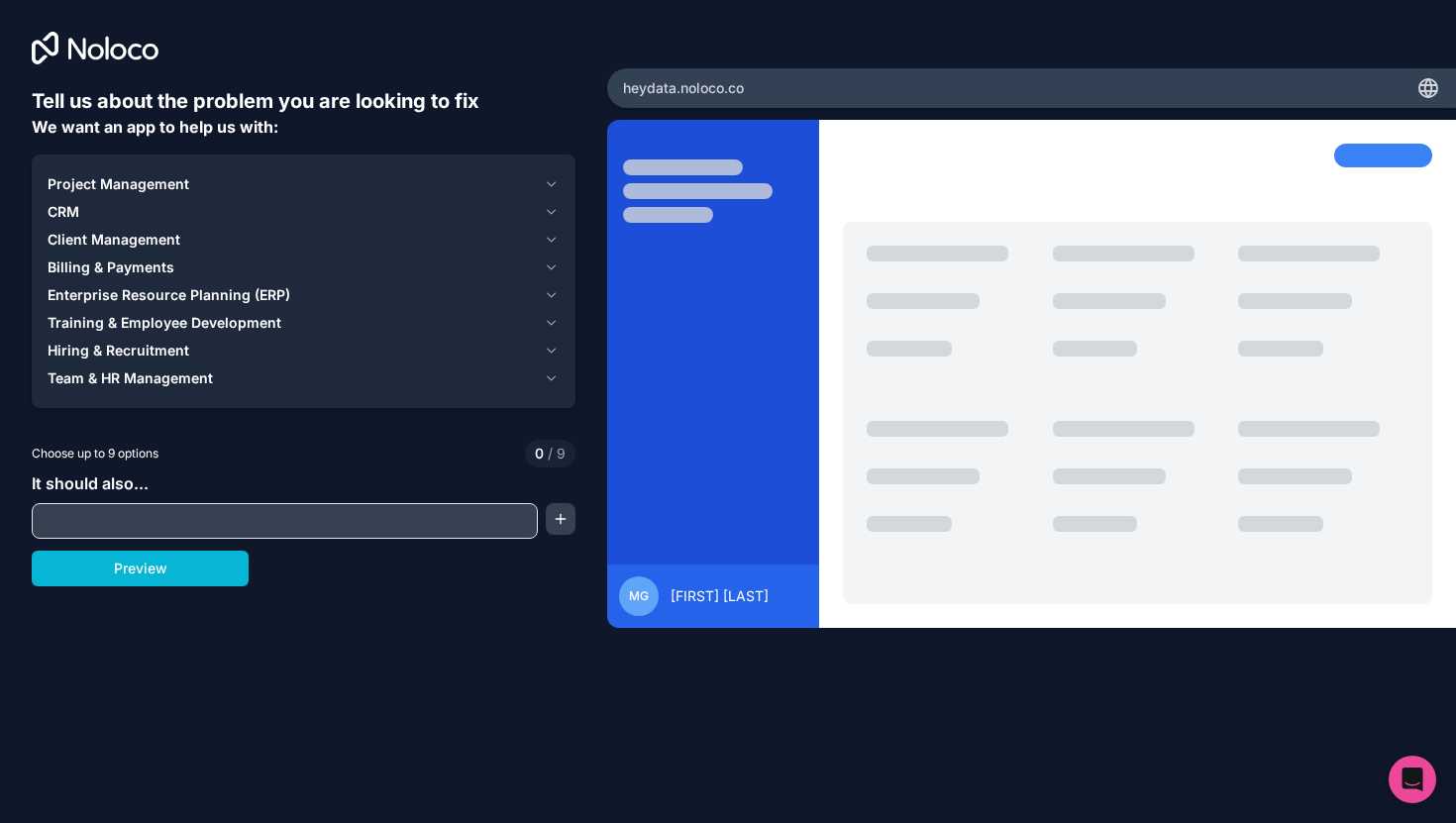 click 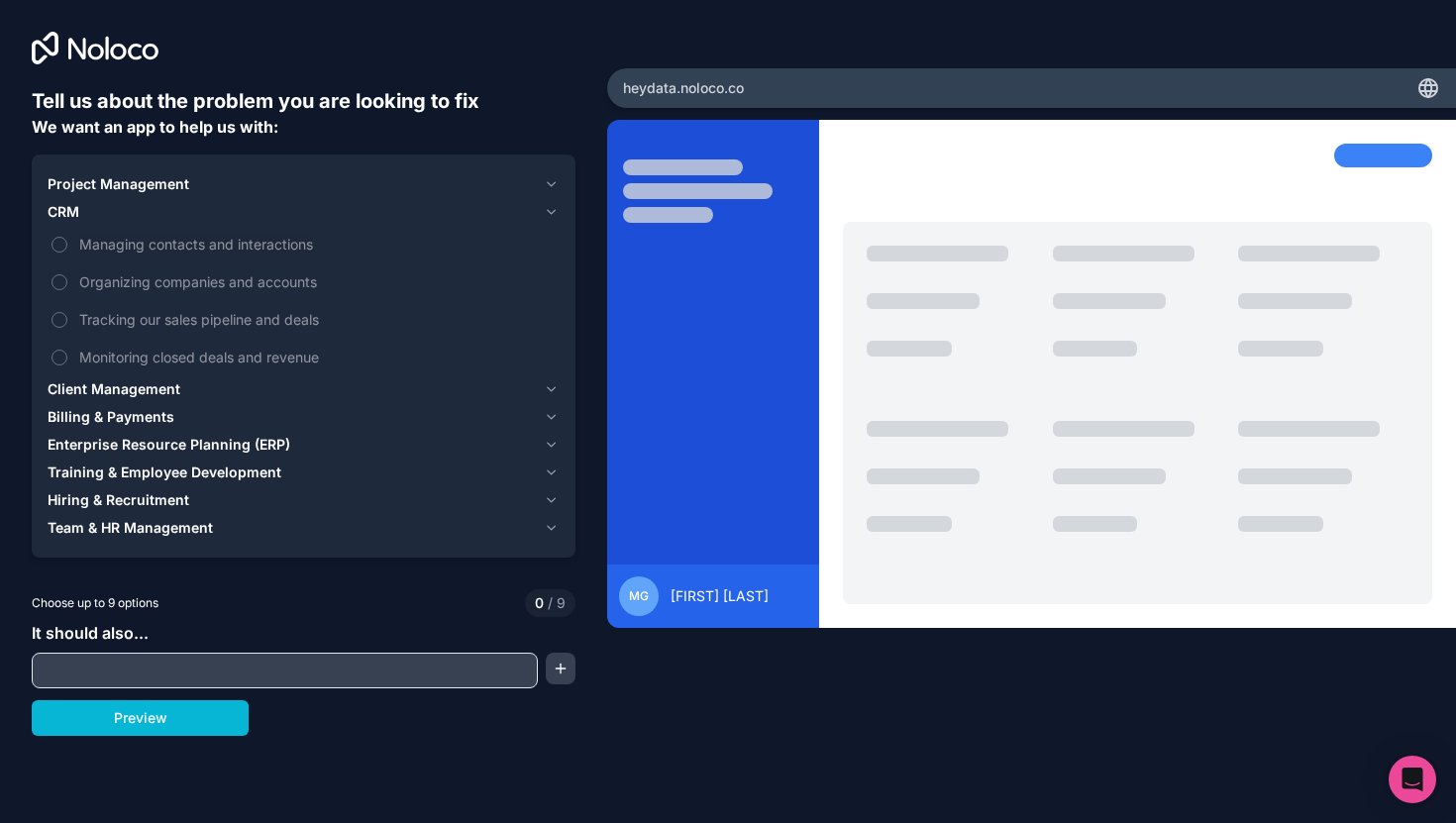 click 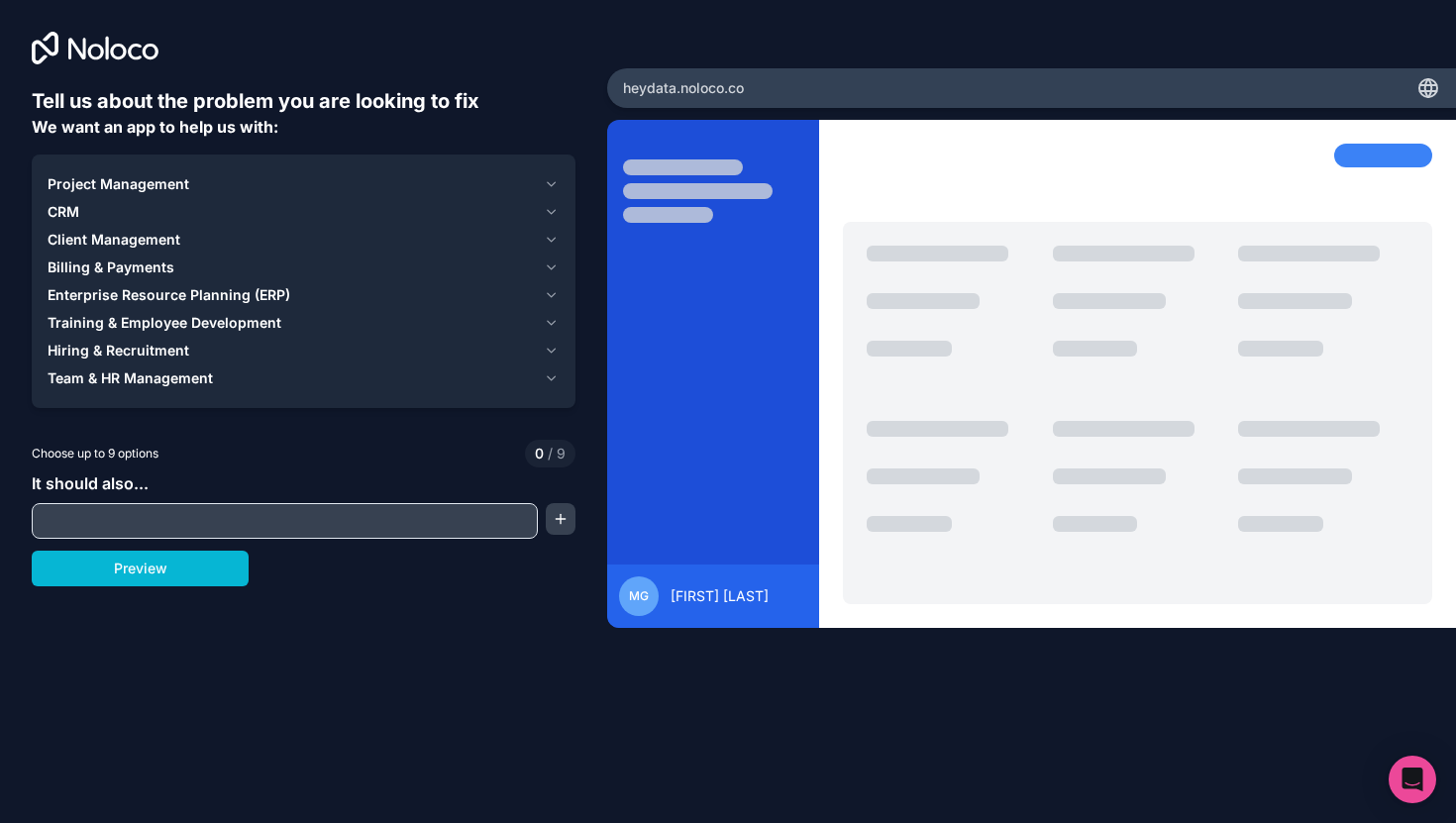 click on "CRM" at bounding box center (303, 212) 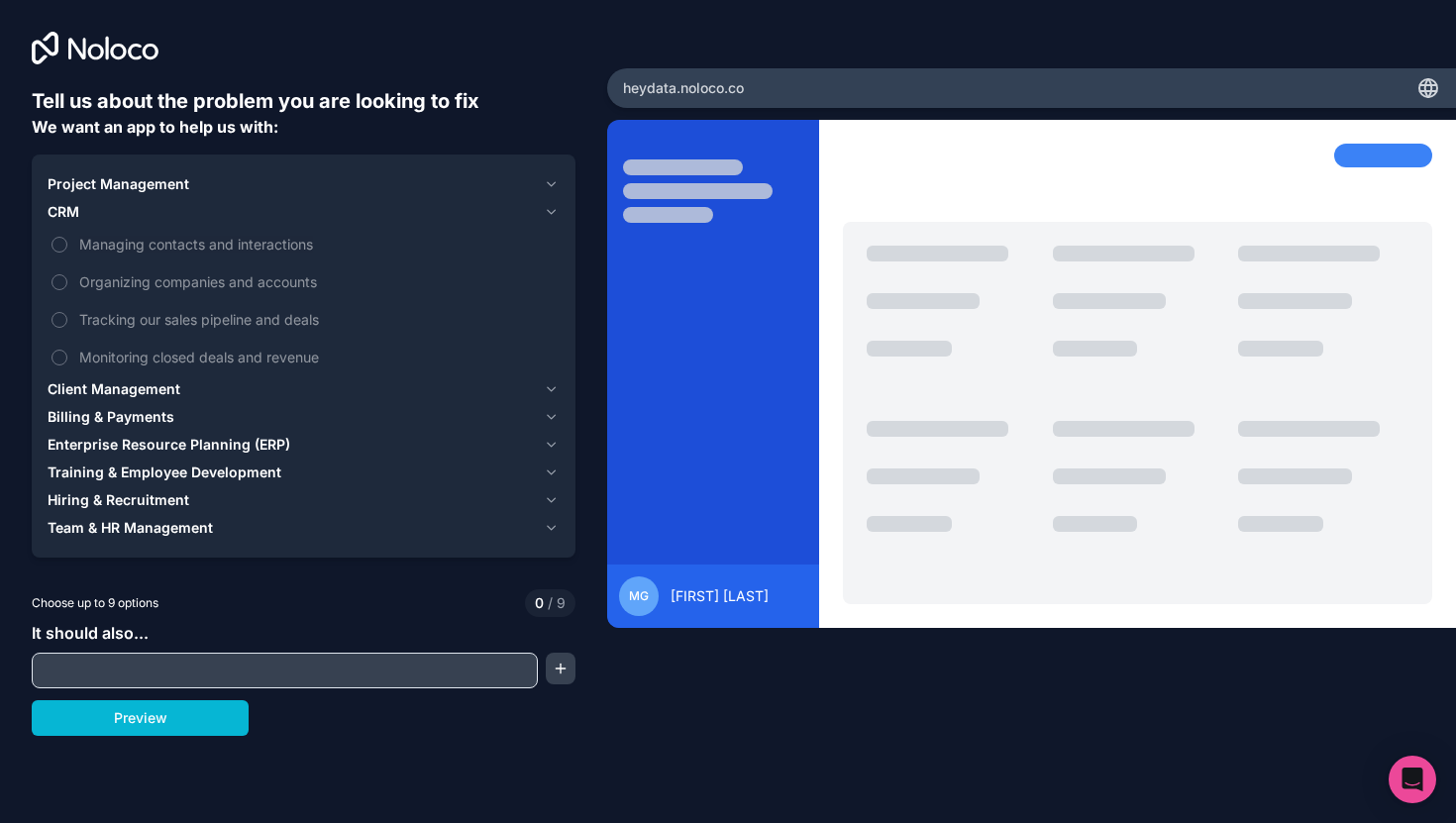 click on "Project Management" at bounding box center [303, 184] 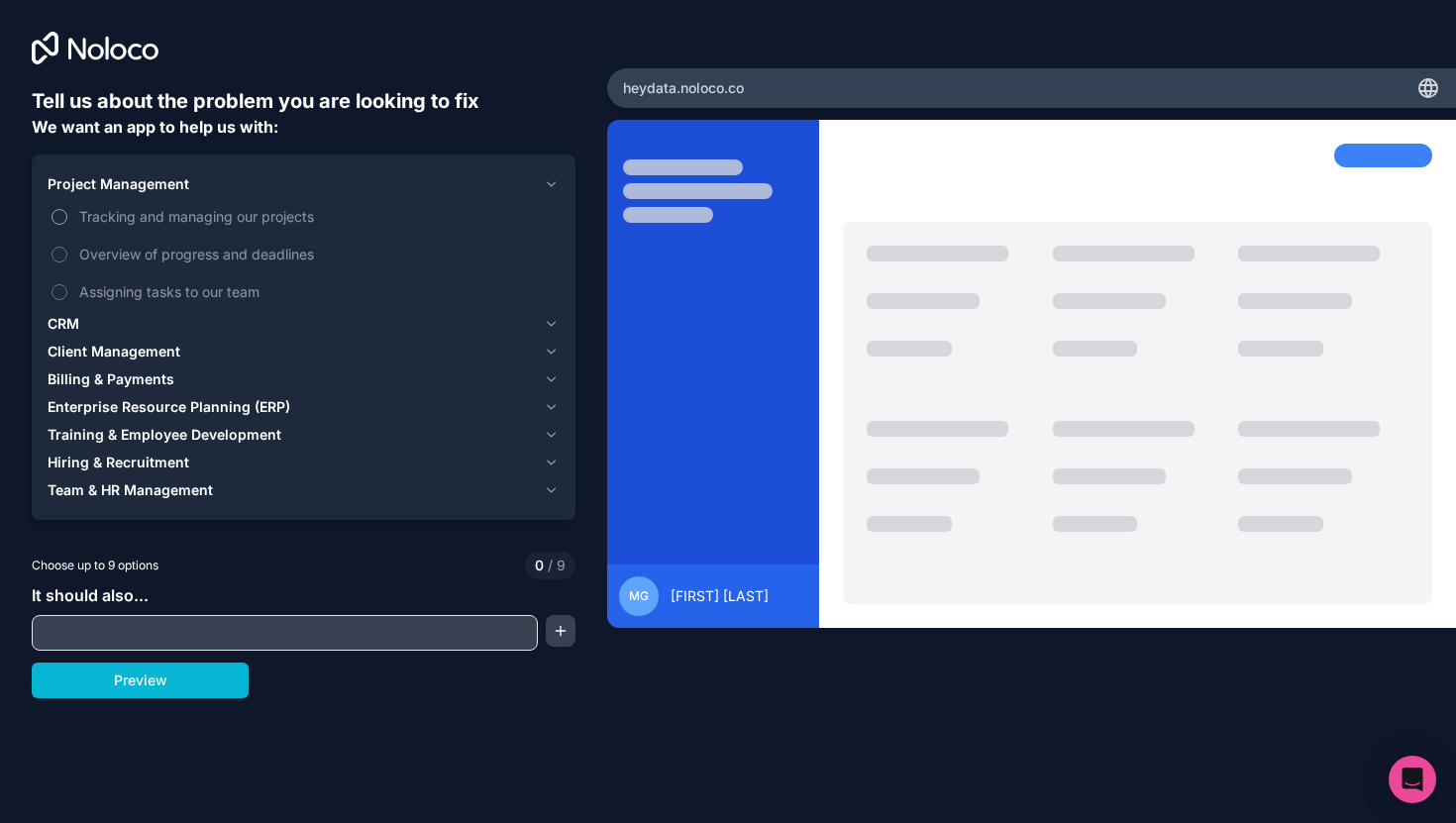 click on "Tracking and managing our projects" at bounding box center [59, 217] 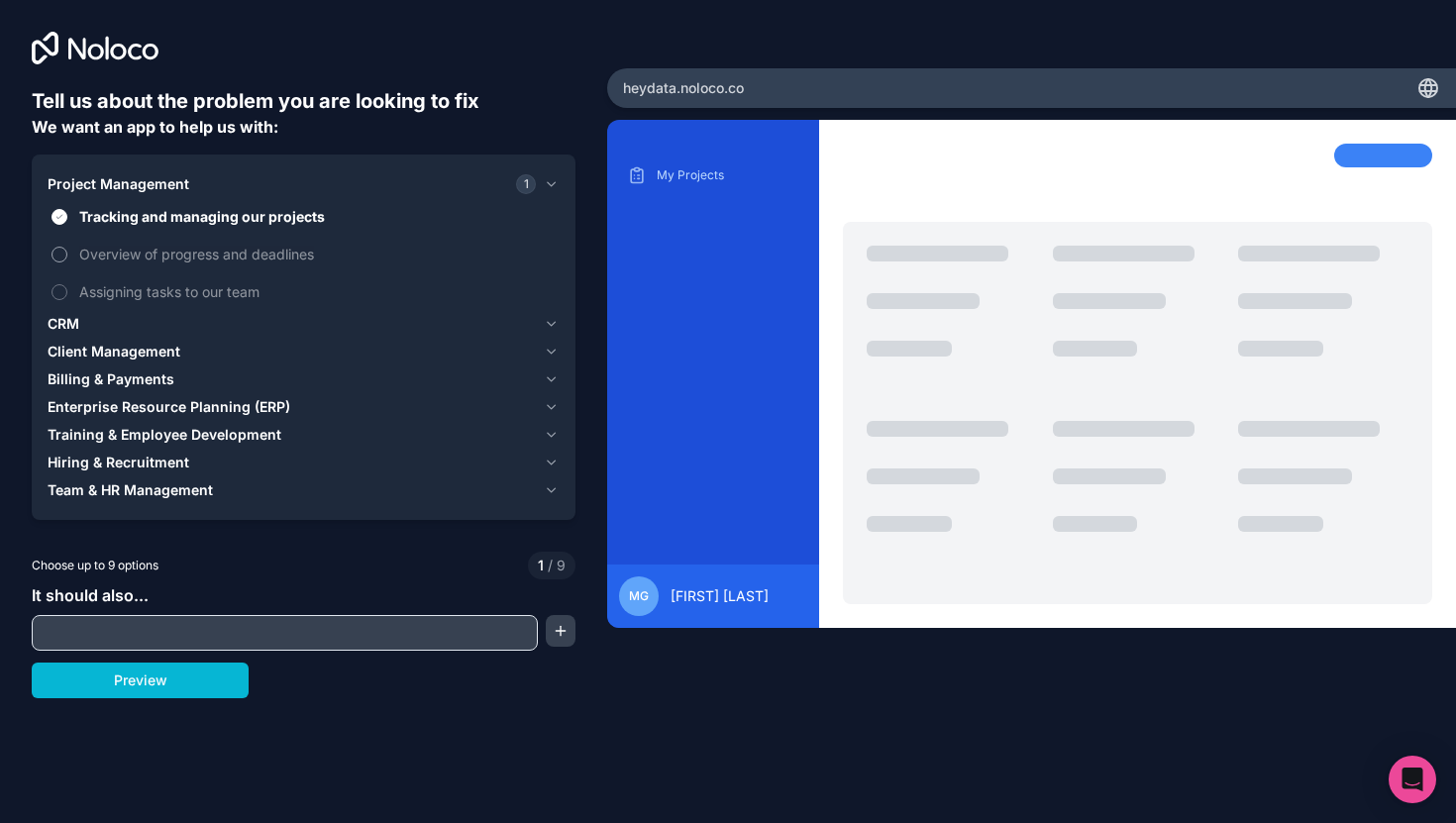 click on "Overview of progress and deadlines" at bounding box center (59, 255) 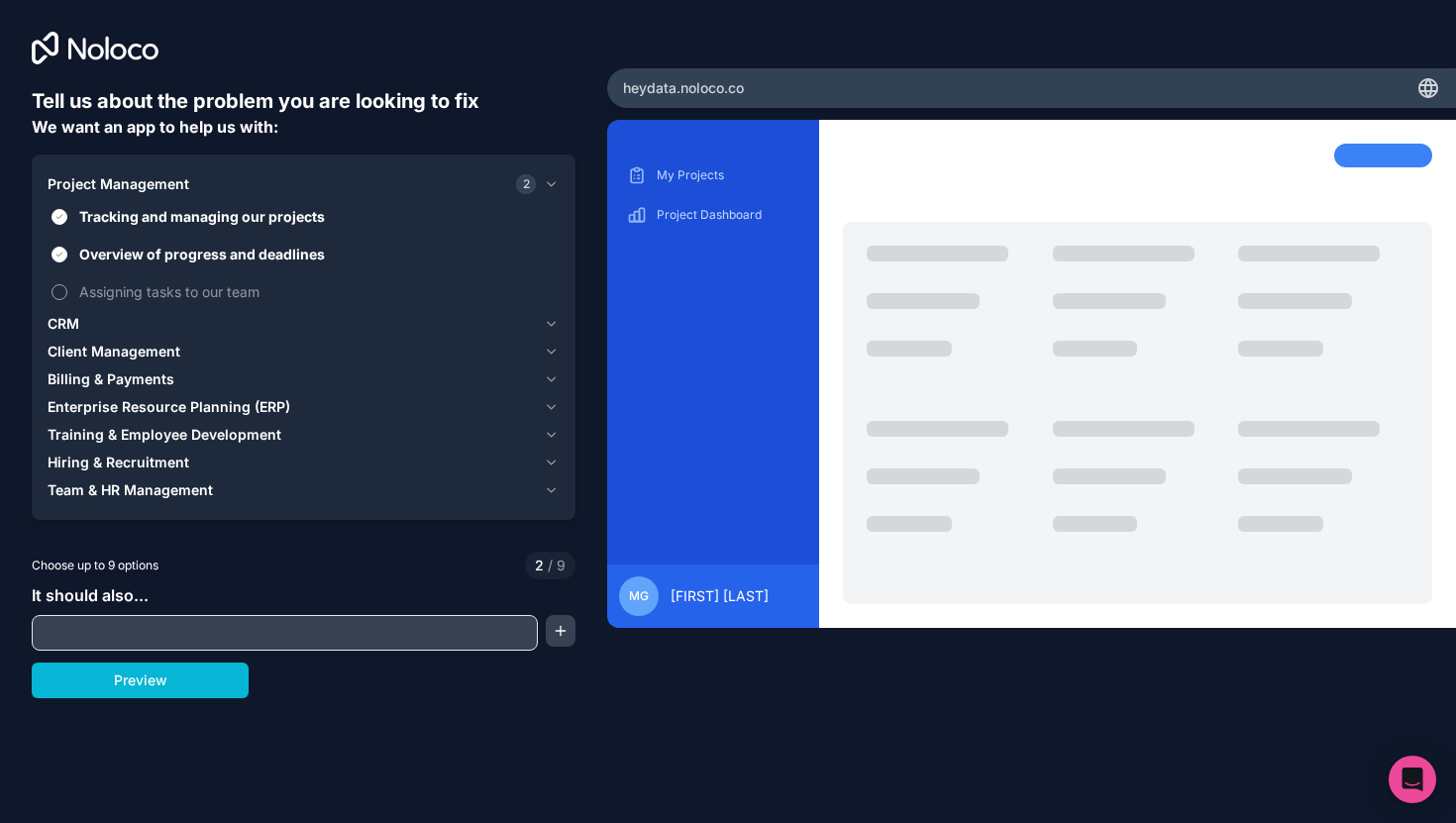 click on "Assigning tasks to our team" at bounding box center (59, 292) 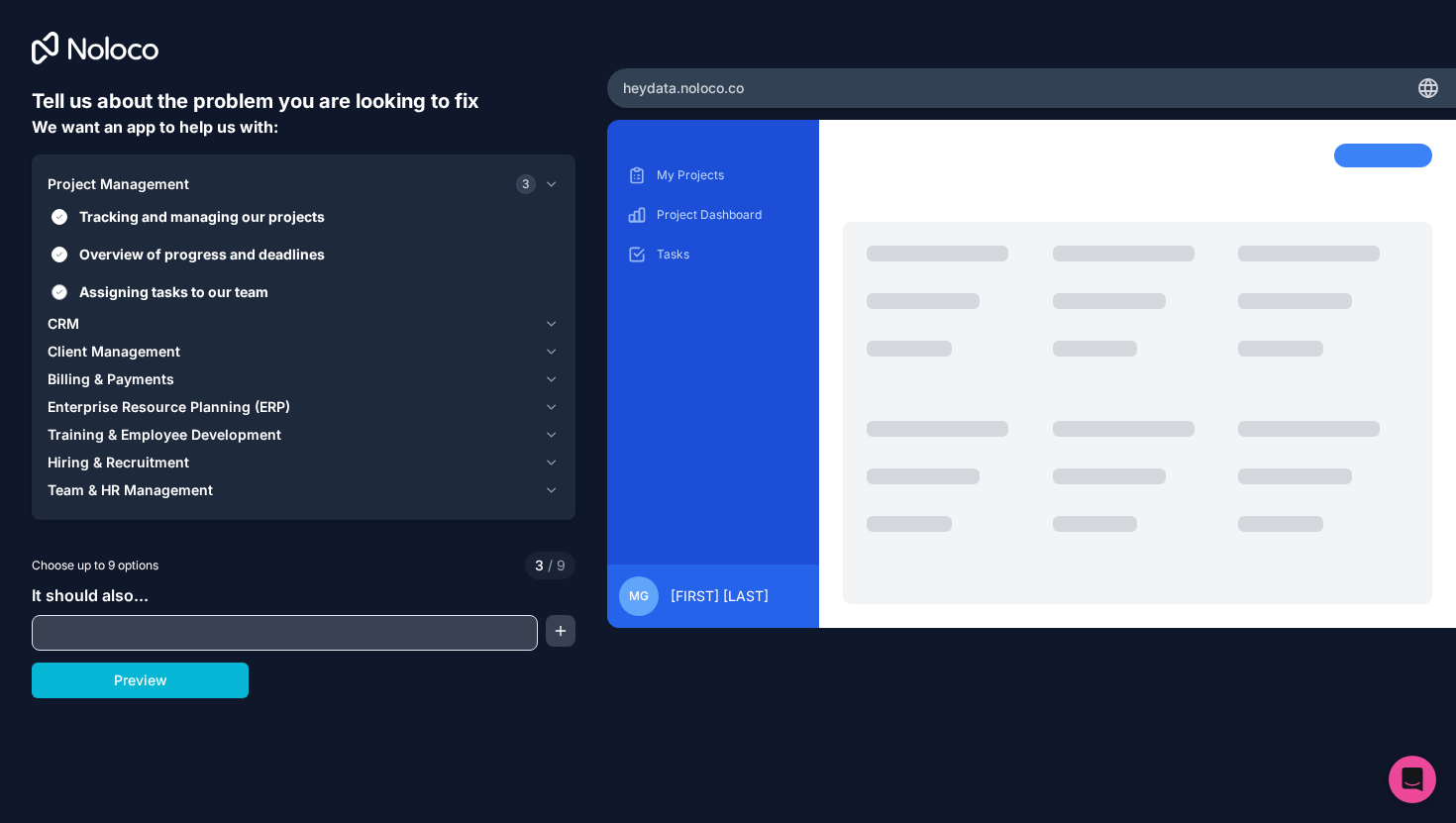 click on "Assigning tasks to our team" at bounding box center (303, 291) 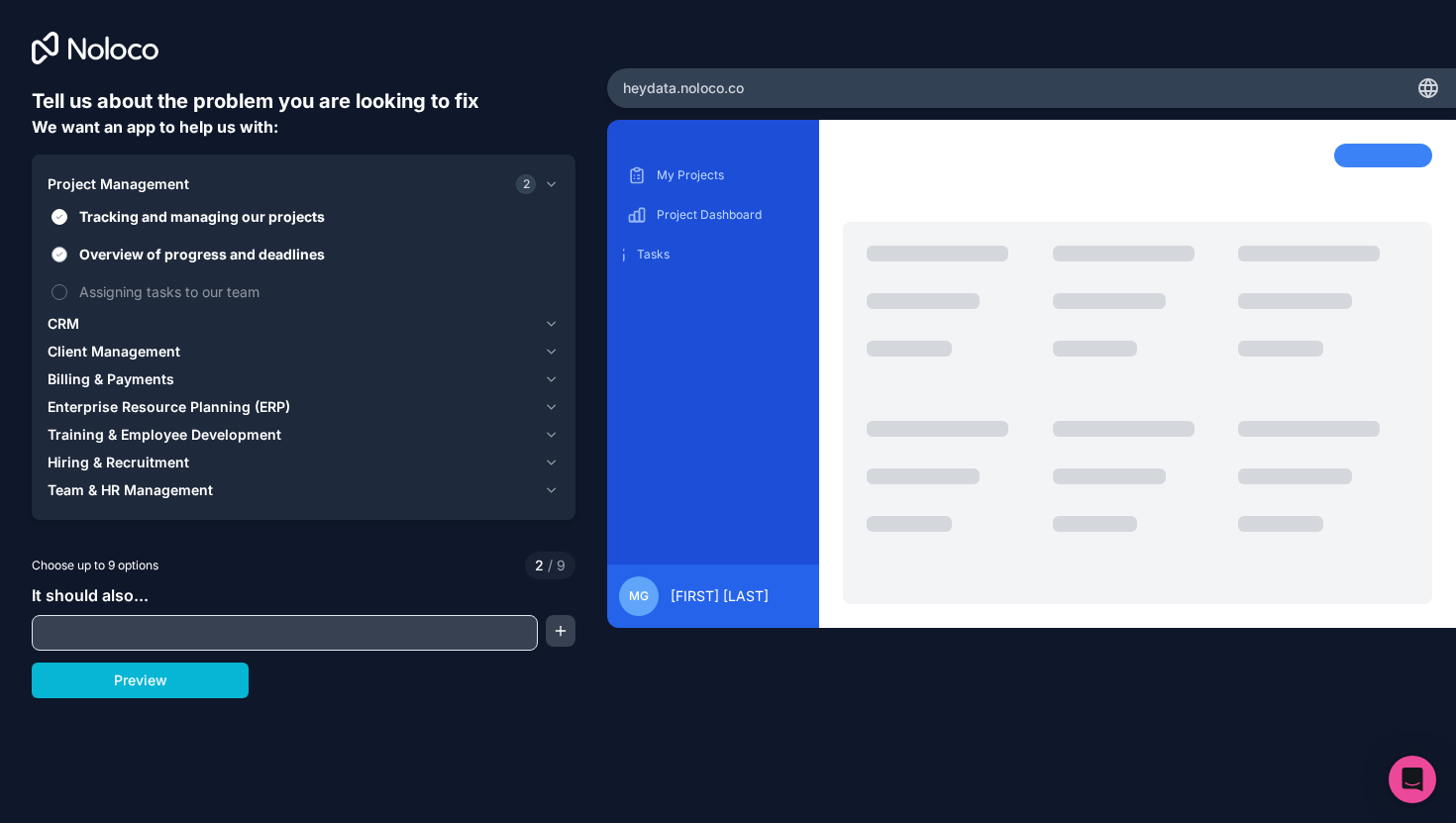 click on "Overview of progress and deadlines" at bounding box center (59, 255) 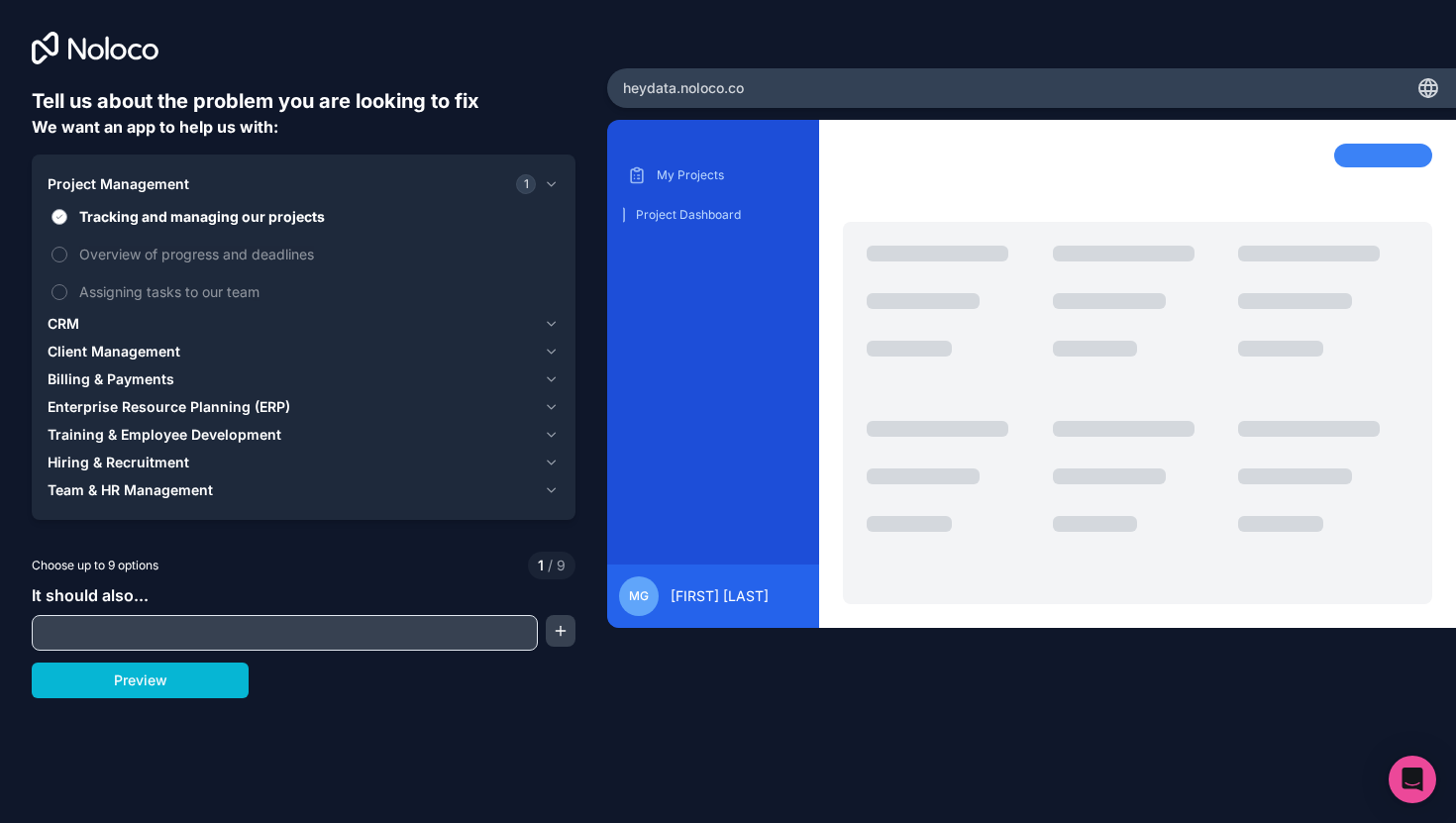 click on "Tracking and managing our projects" at bounding box center (59, 217) 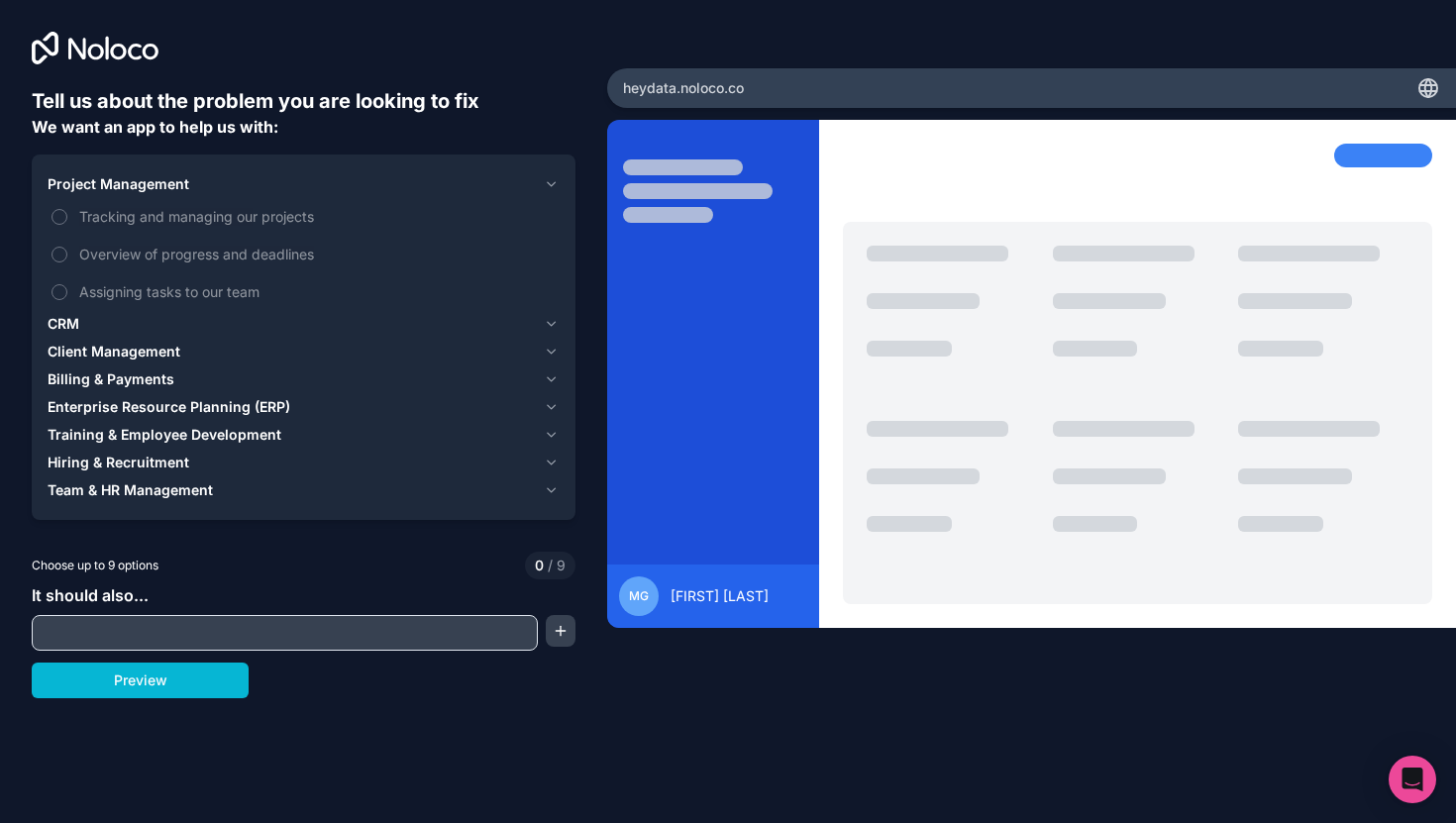 click on "Enterprise Resource Planning (ERP)" at bounding box center (168, 407) 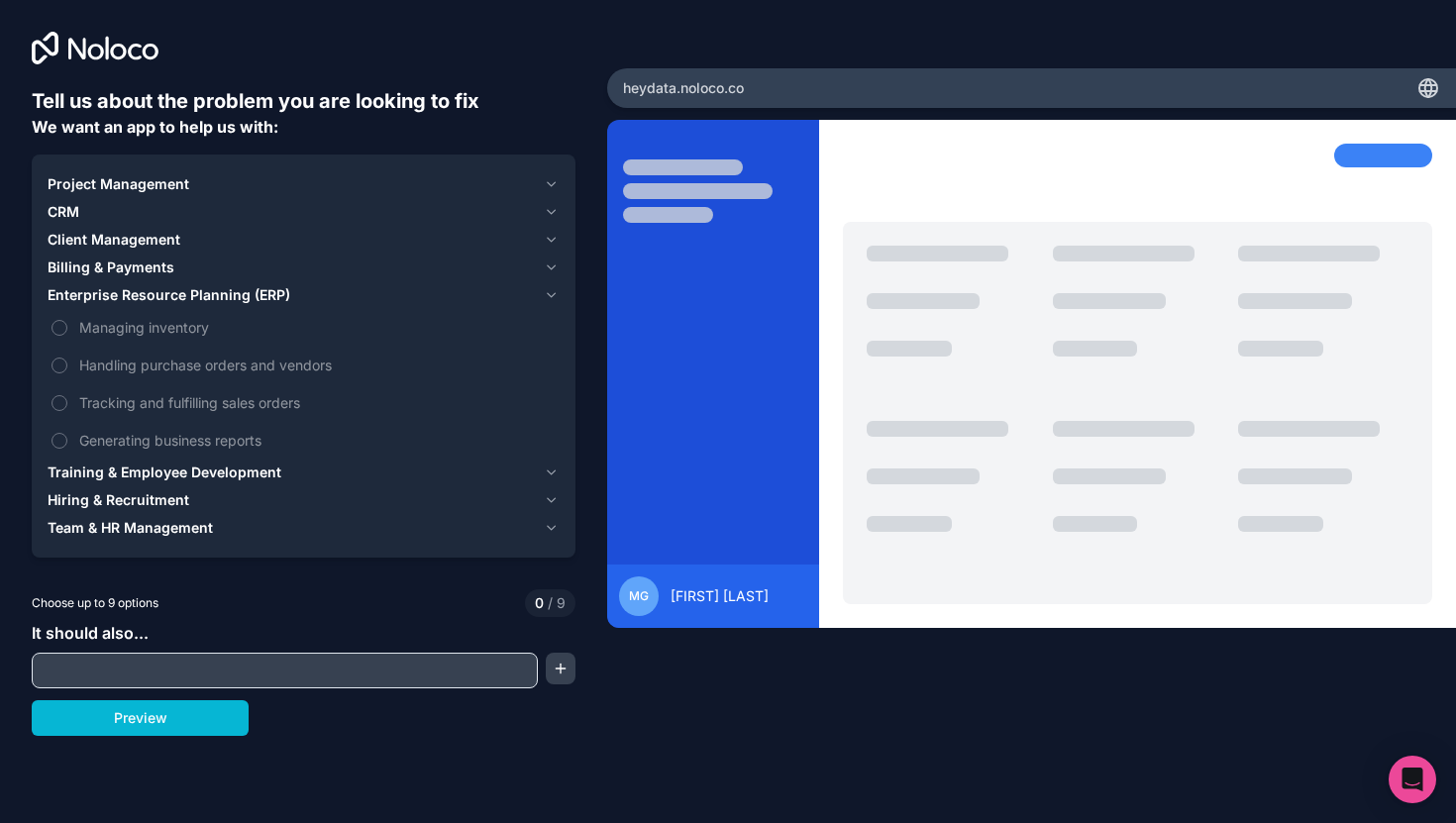 click on "Training & Employee Development" at bounding box center (164, 472) 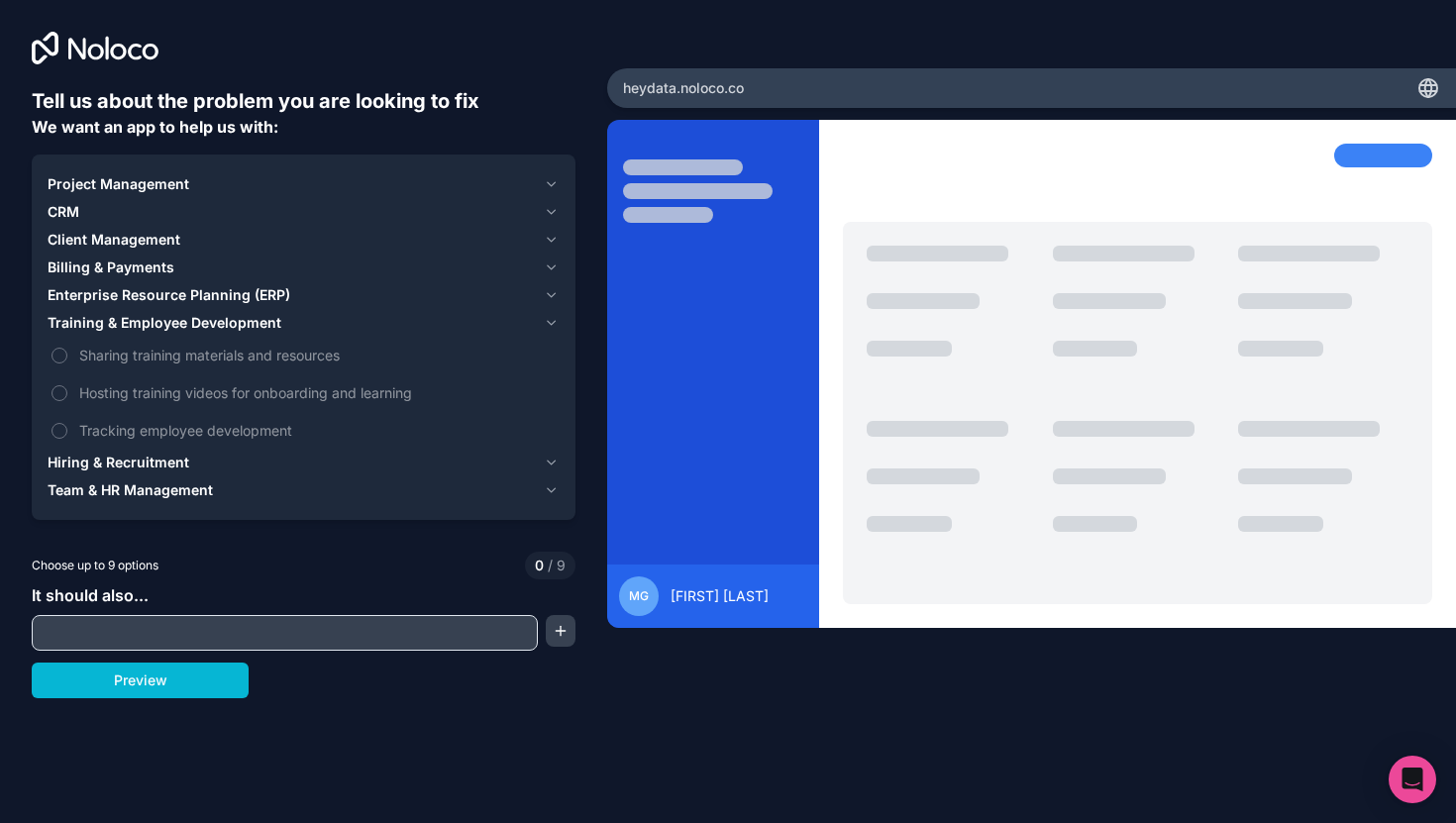 click on "Team & HR Management" at bounding box center [130, 490] 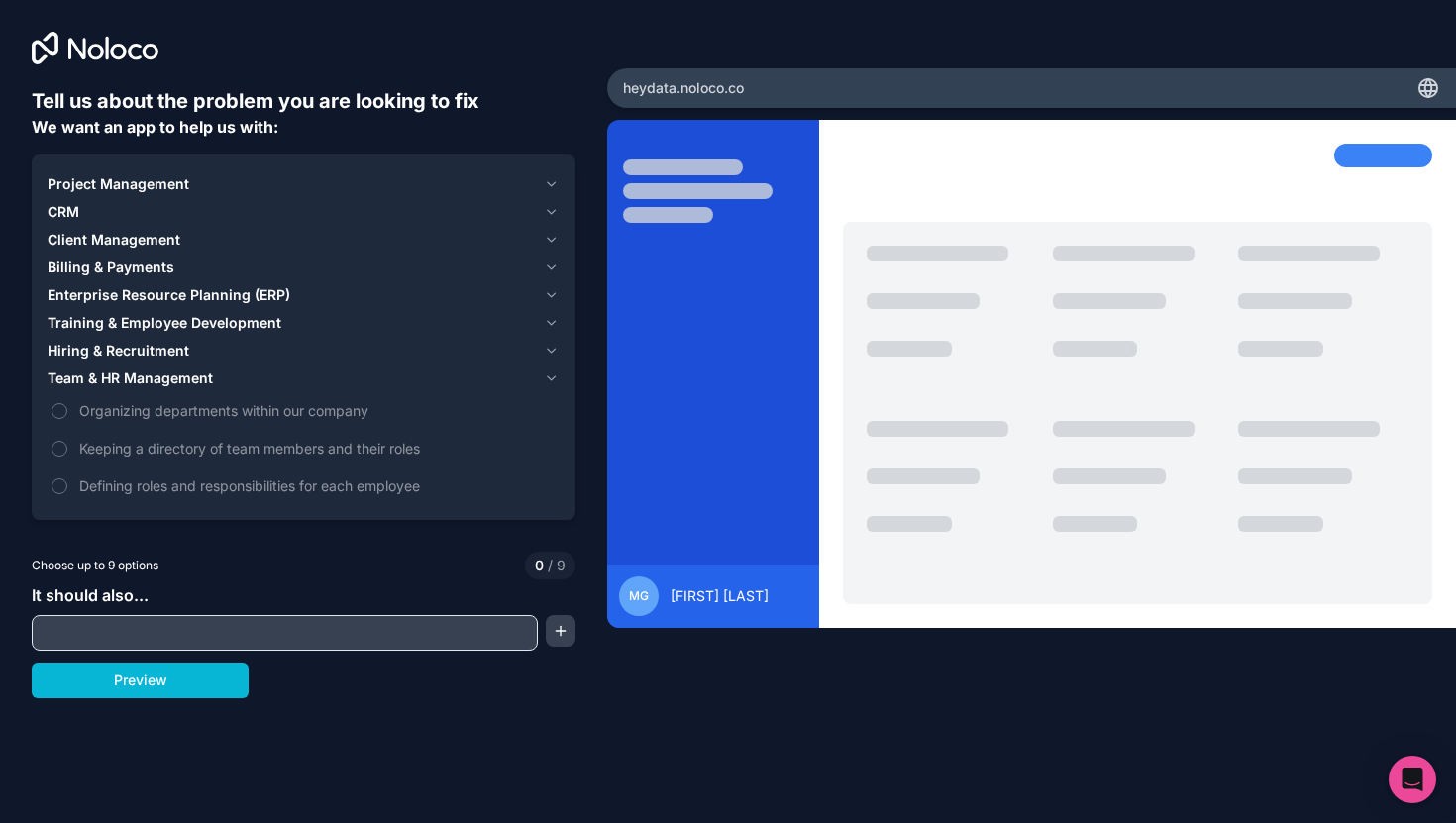 click at bounding box center (284, 633) 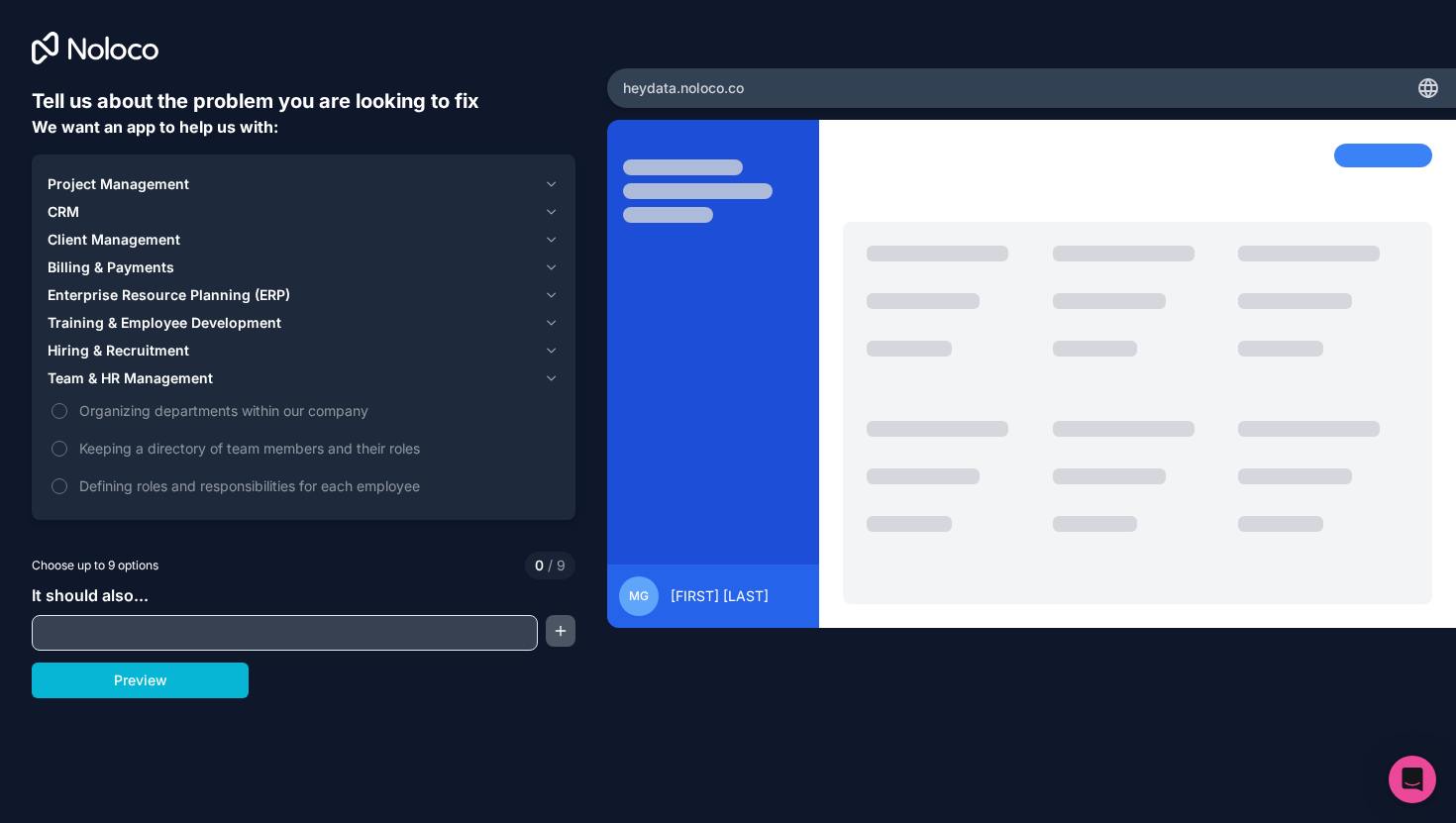 click at bounding box center (561, 631) 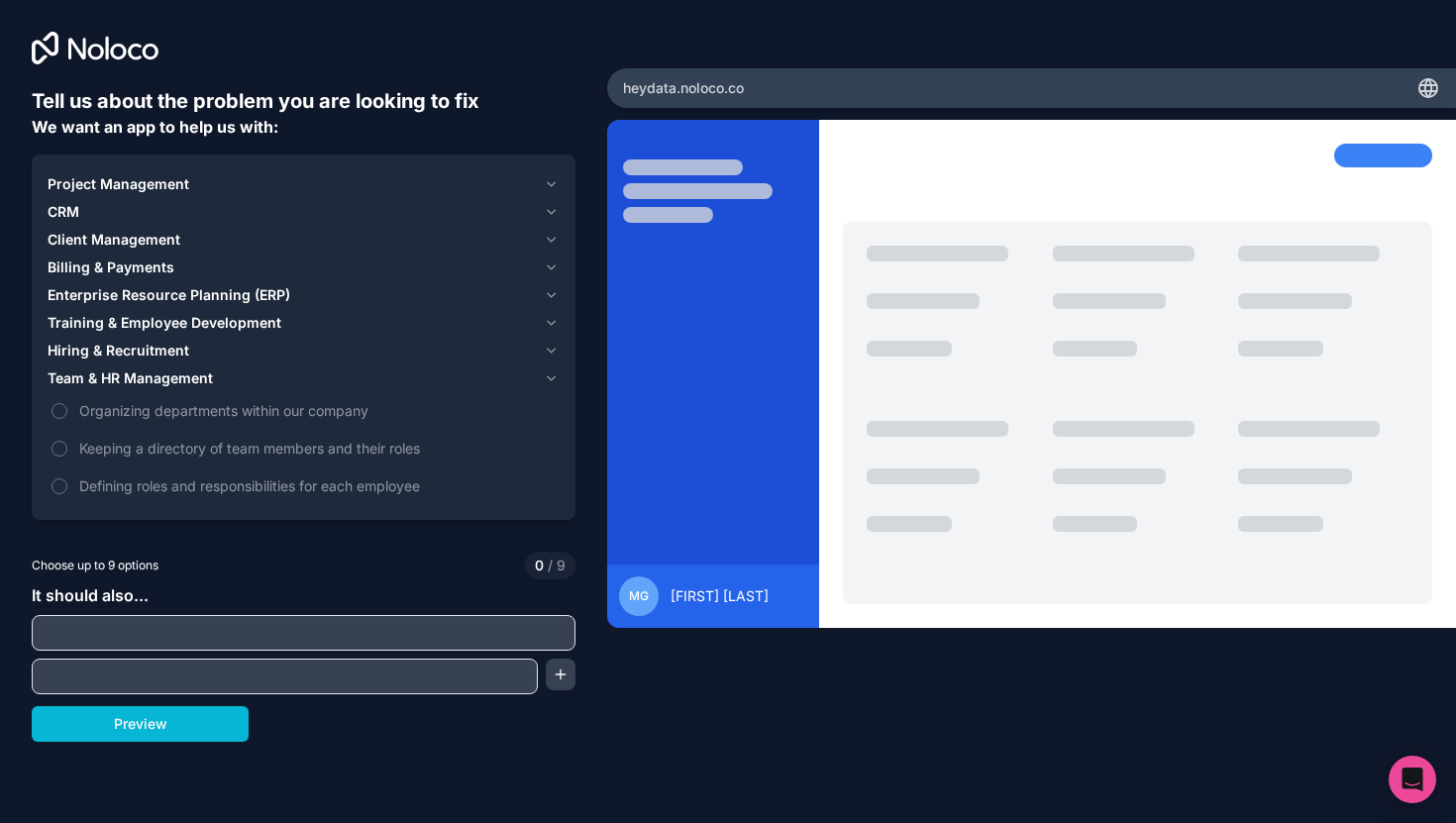 click on "Preview" at bounding box center (303, 724) 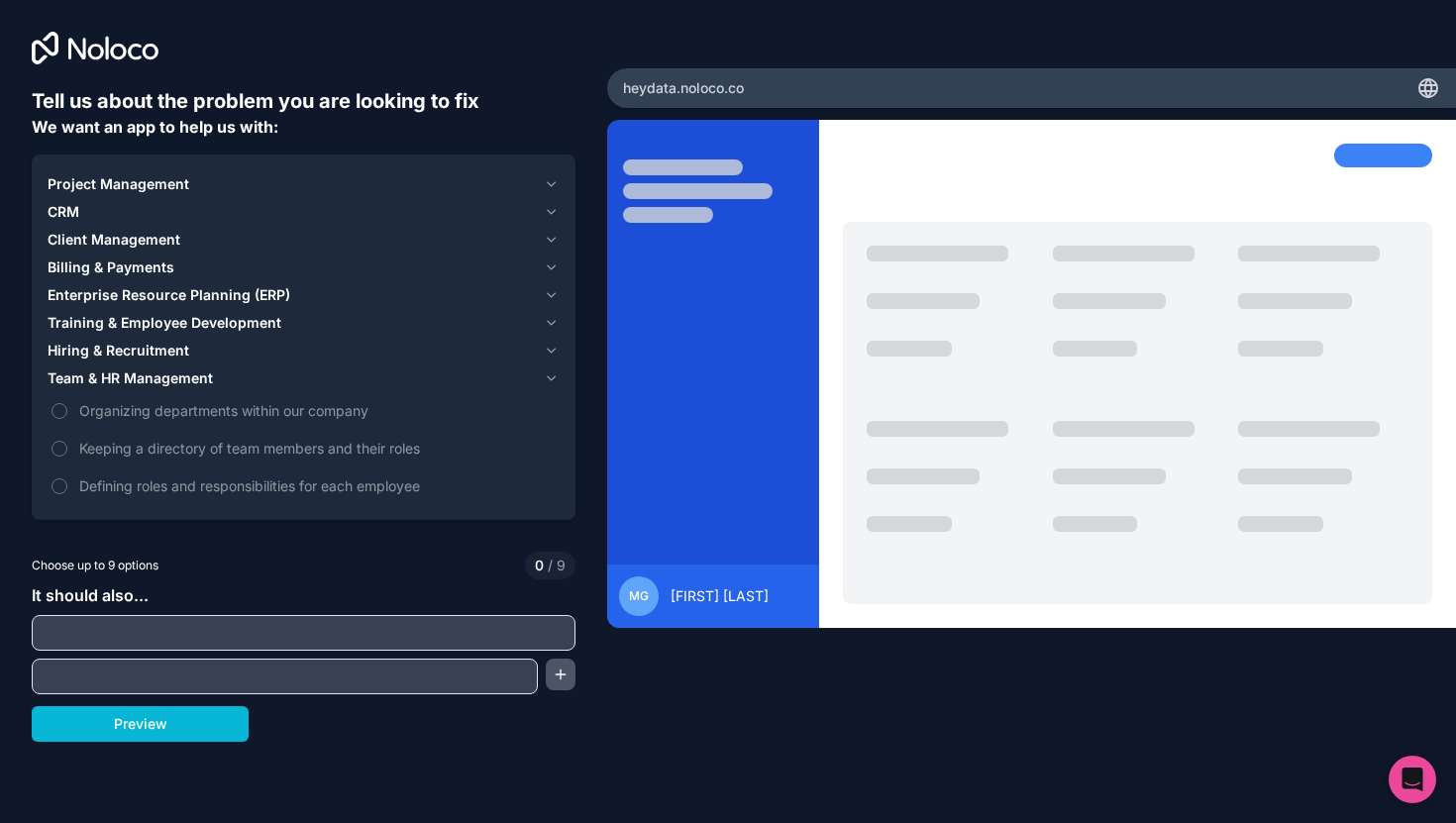 click at bounding box center (561, 674) 